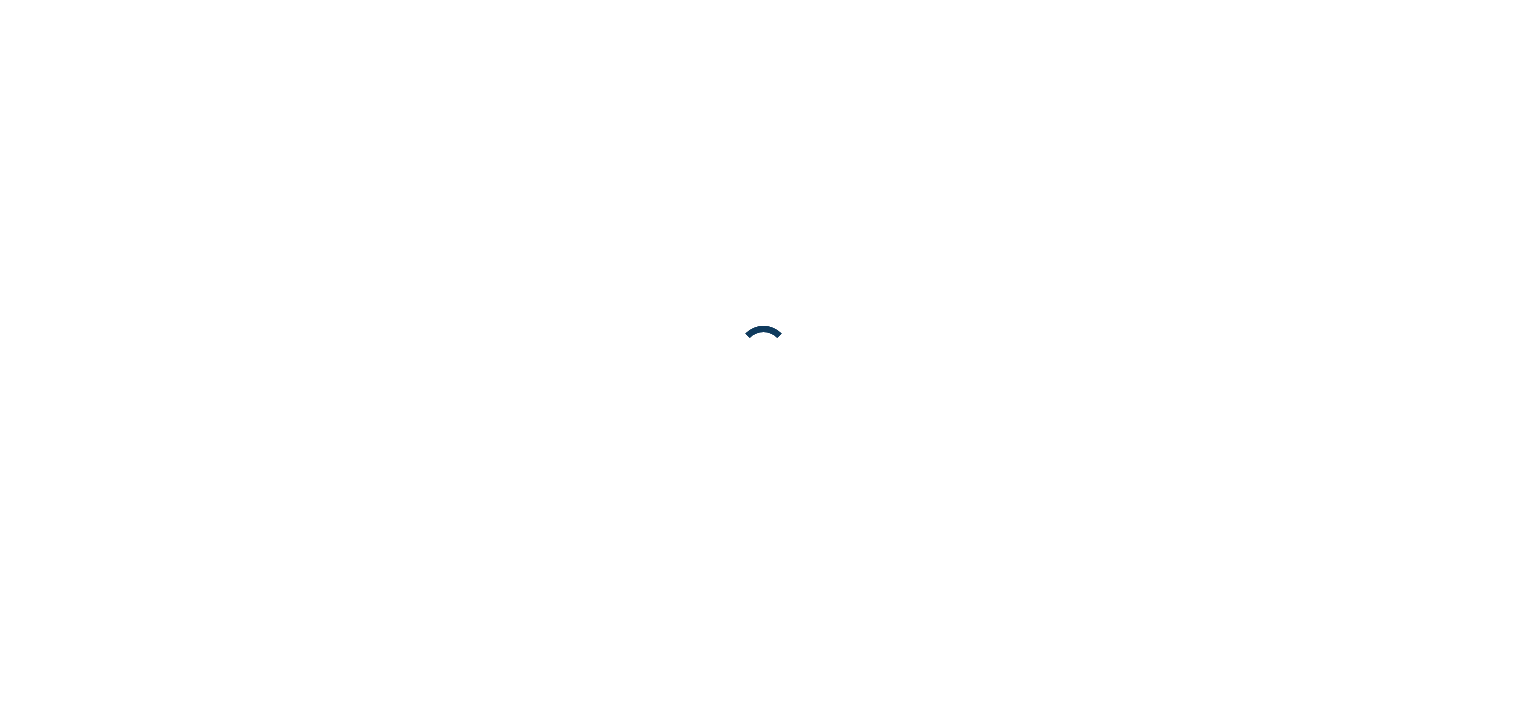 scroll, scrollTop: 0, scrollLeft: 0, axis: both 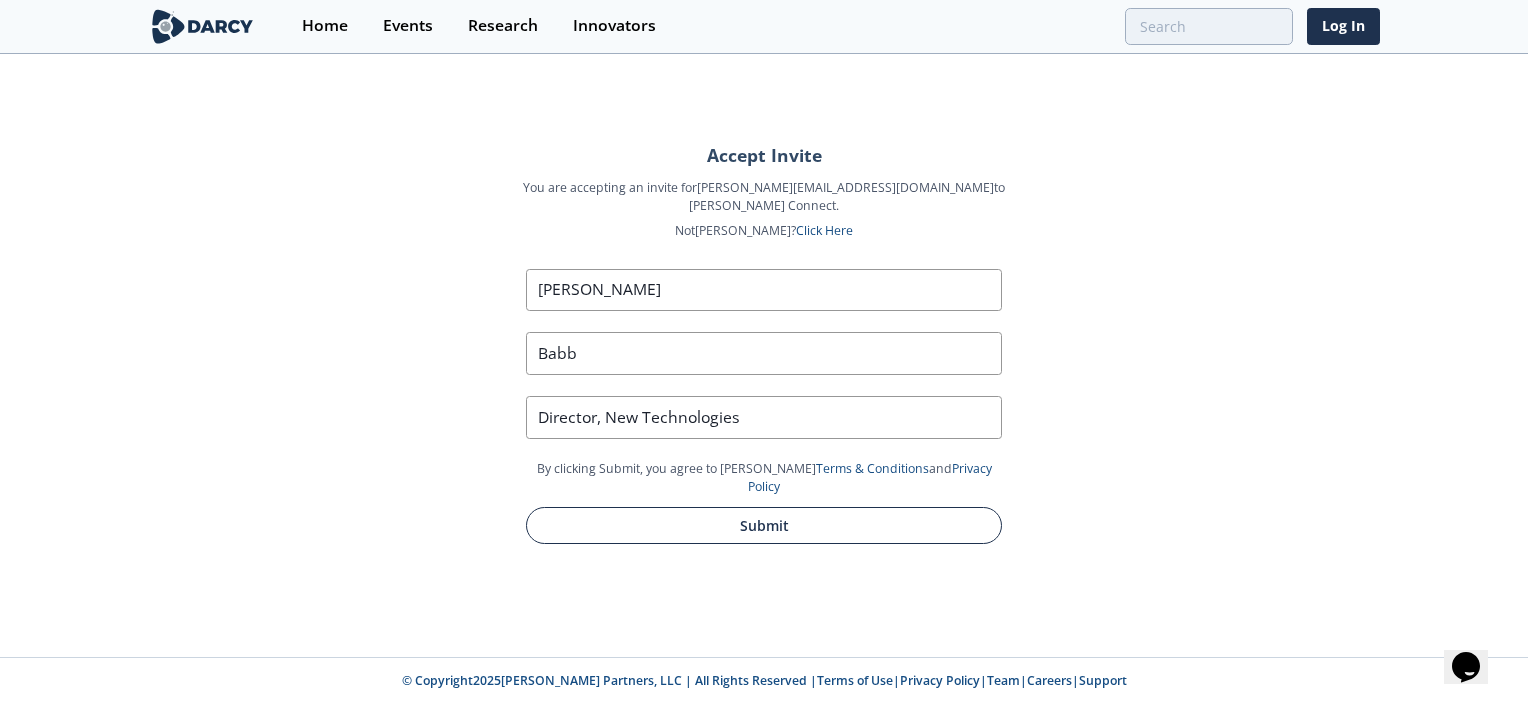 click on "Submit" at bounding box center [764, 525] 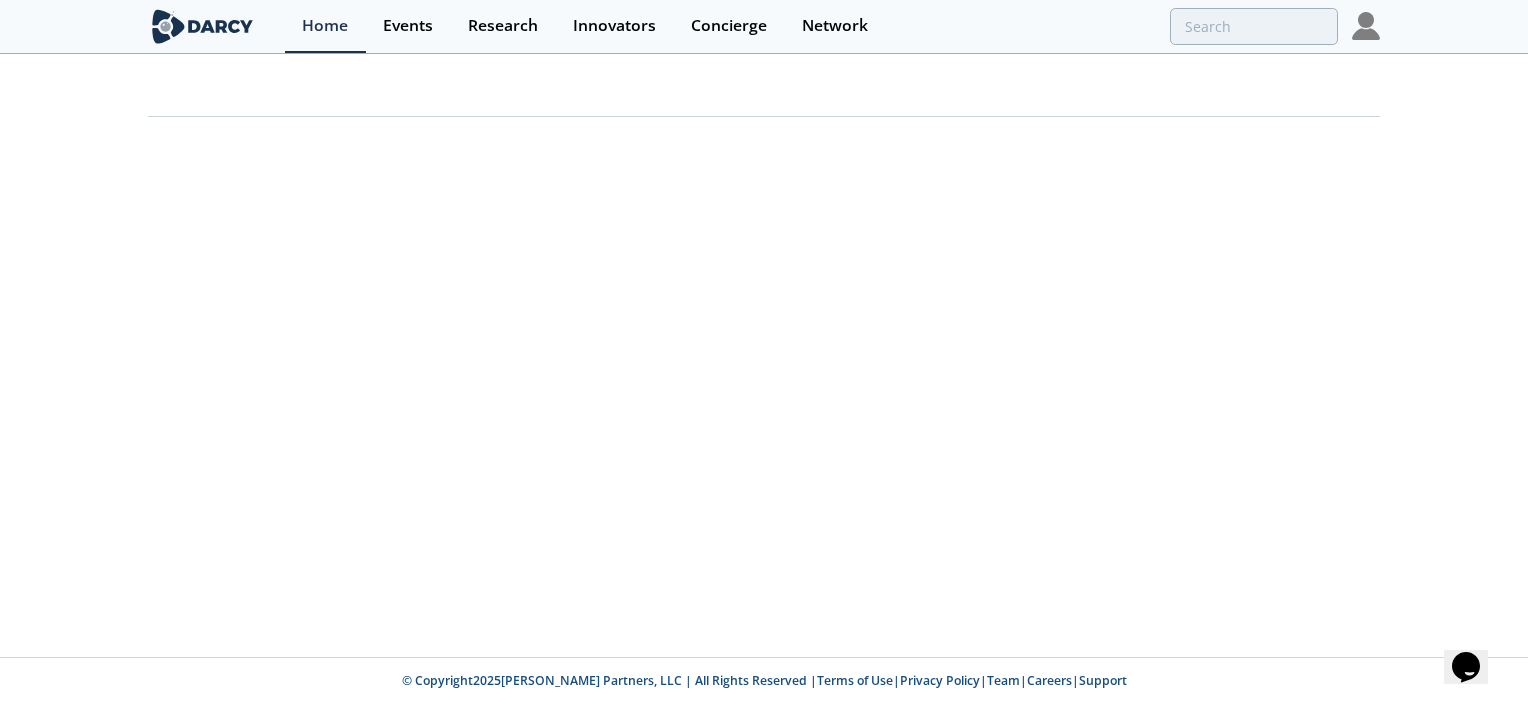 click at bounding box center (1366, 26) 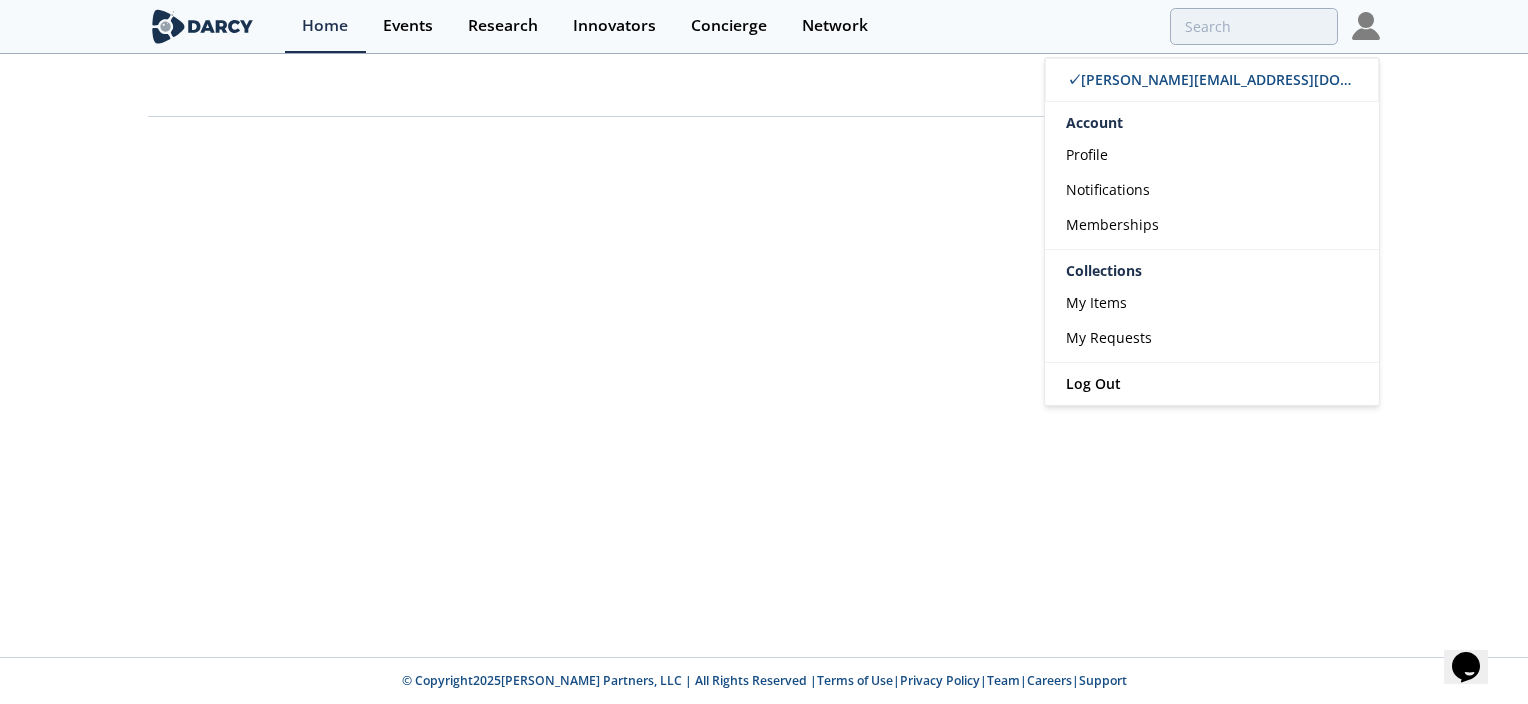 click at bounding box center (1366, 26) 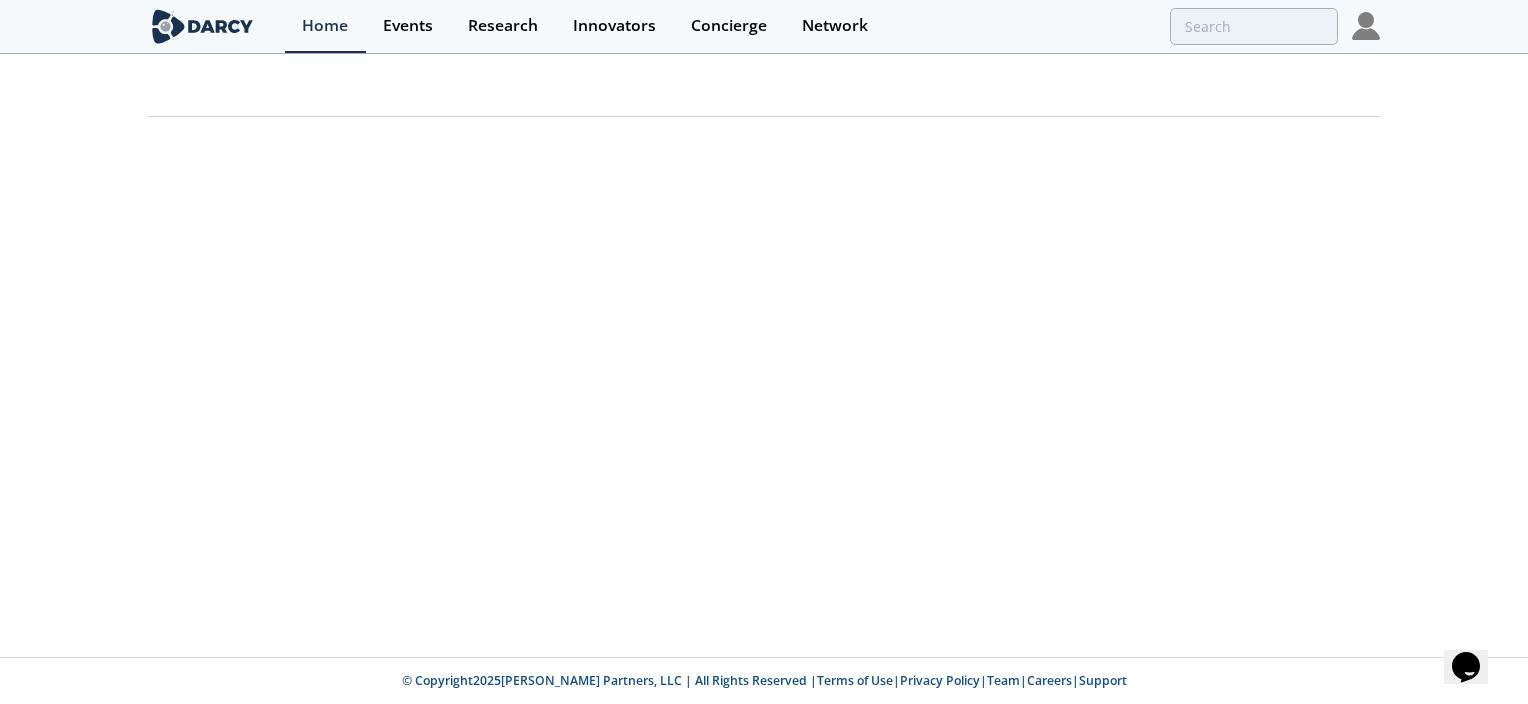 click at bounding box center [1366, 26] 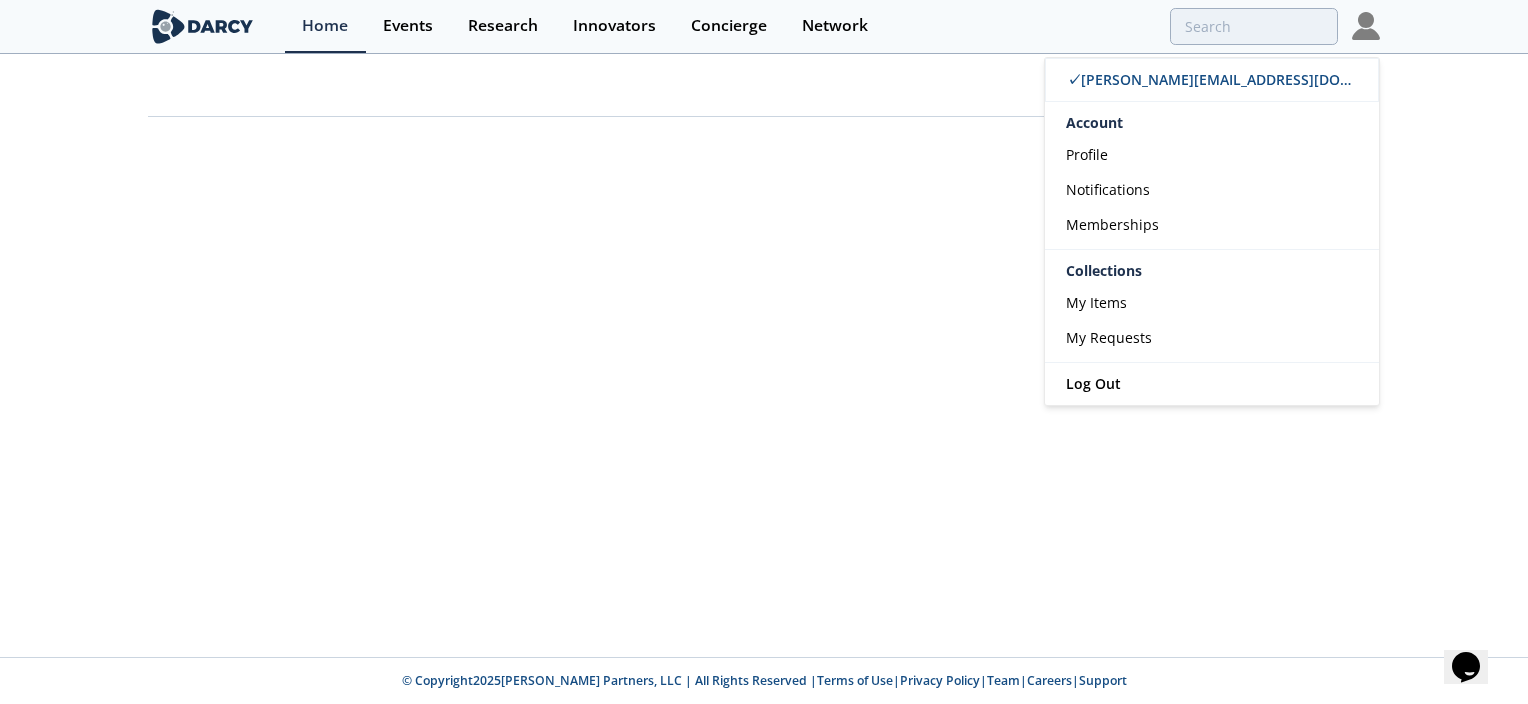 click at bounding box center [764, 100] 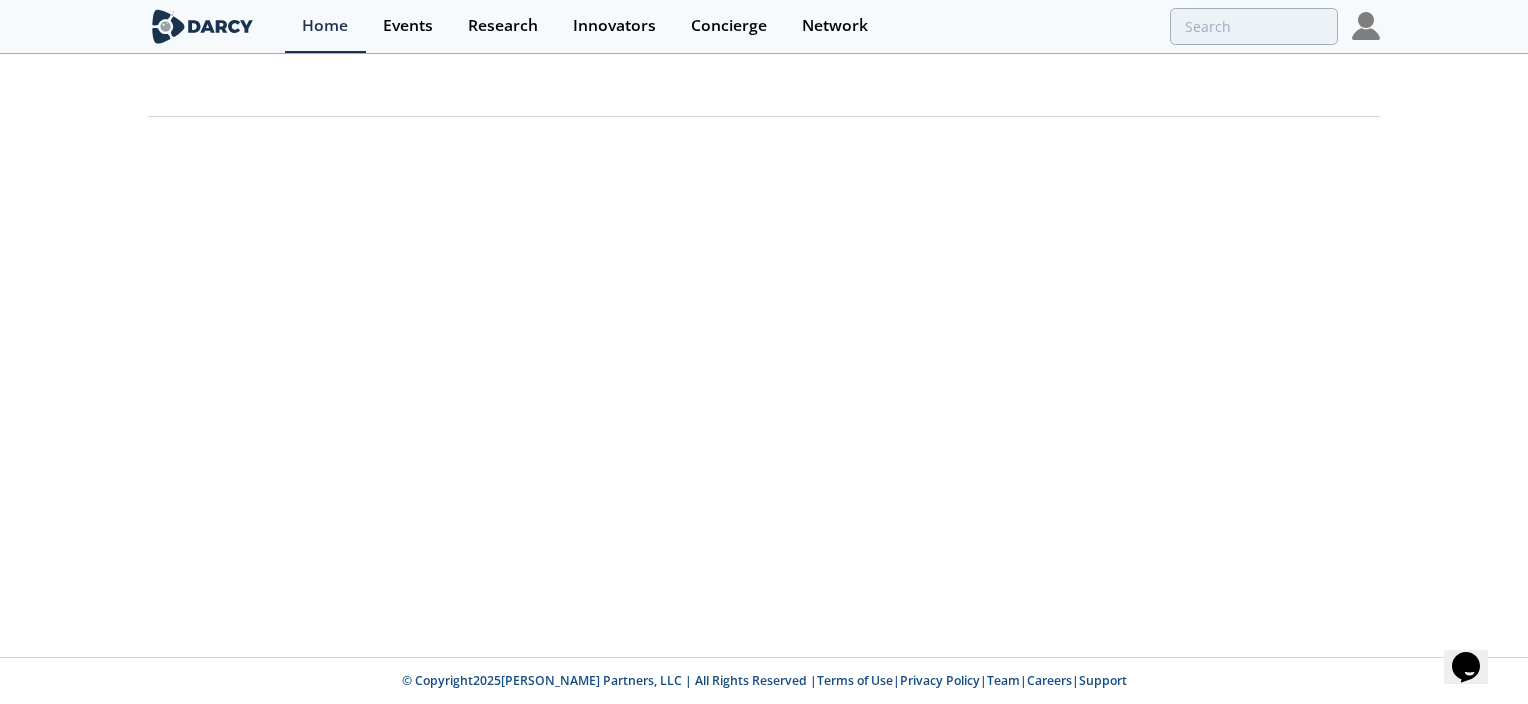 click at bounding box center (1366, 26) 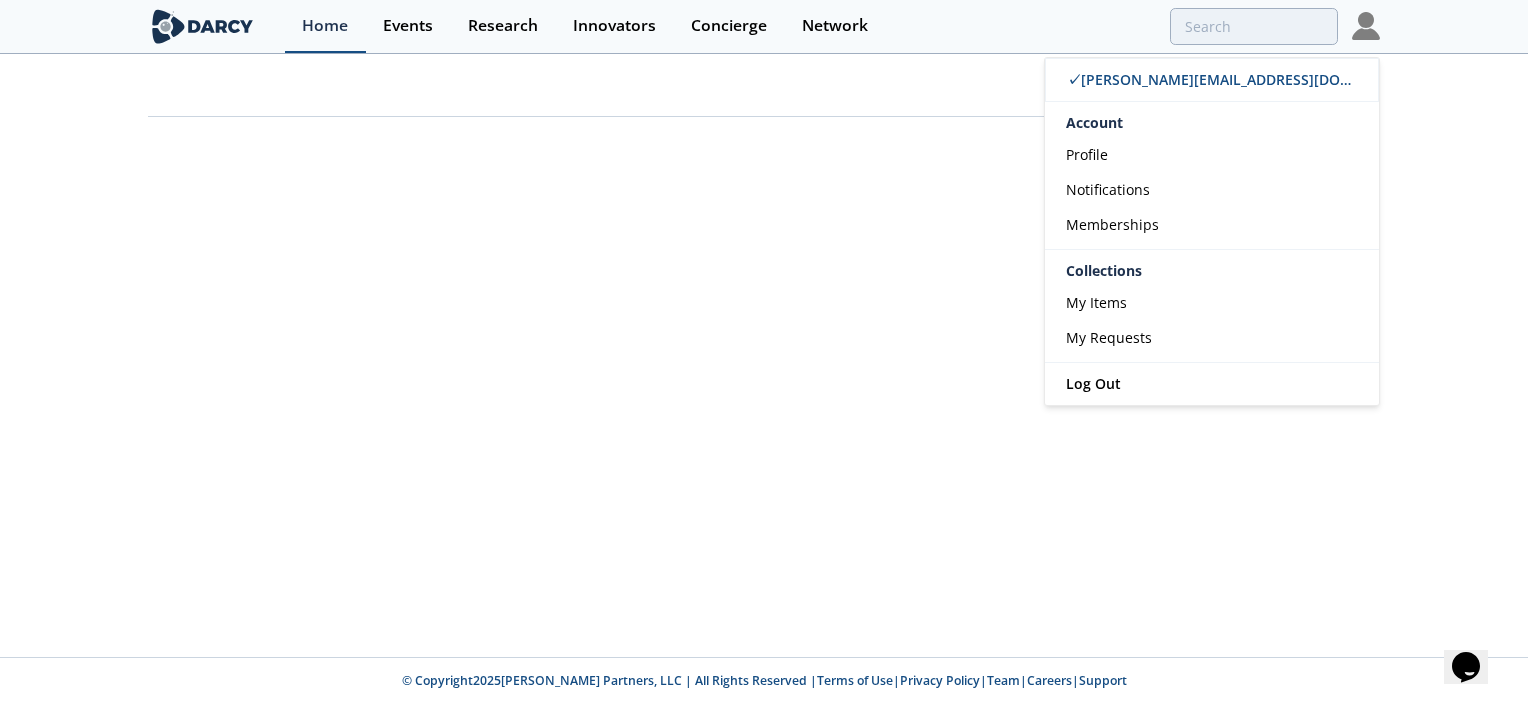 click on "Home" at bounding box center [325, 26] 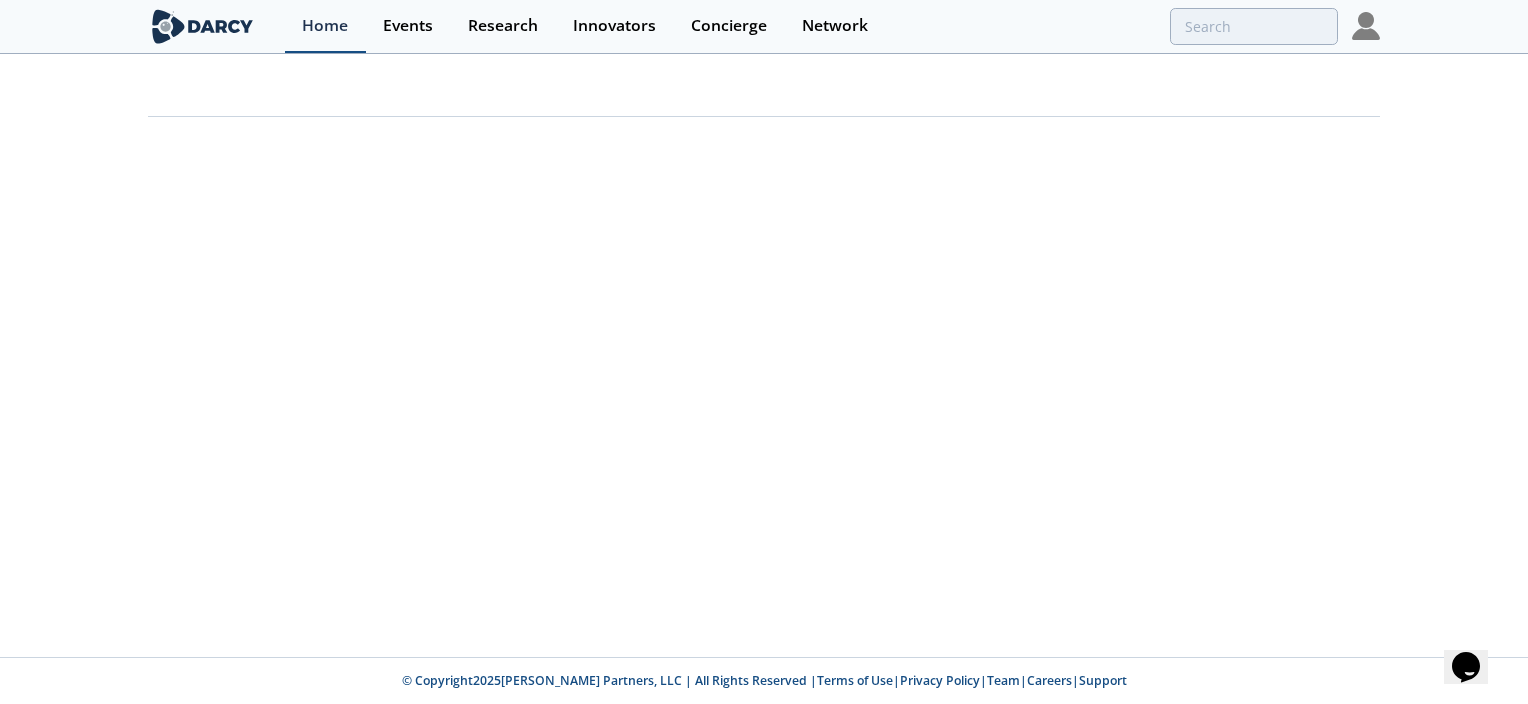 click on "Home" at bounding box center (325, 26) 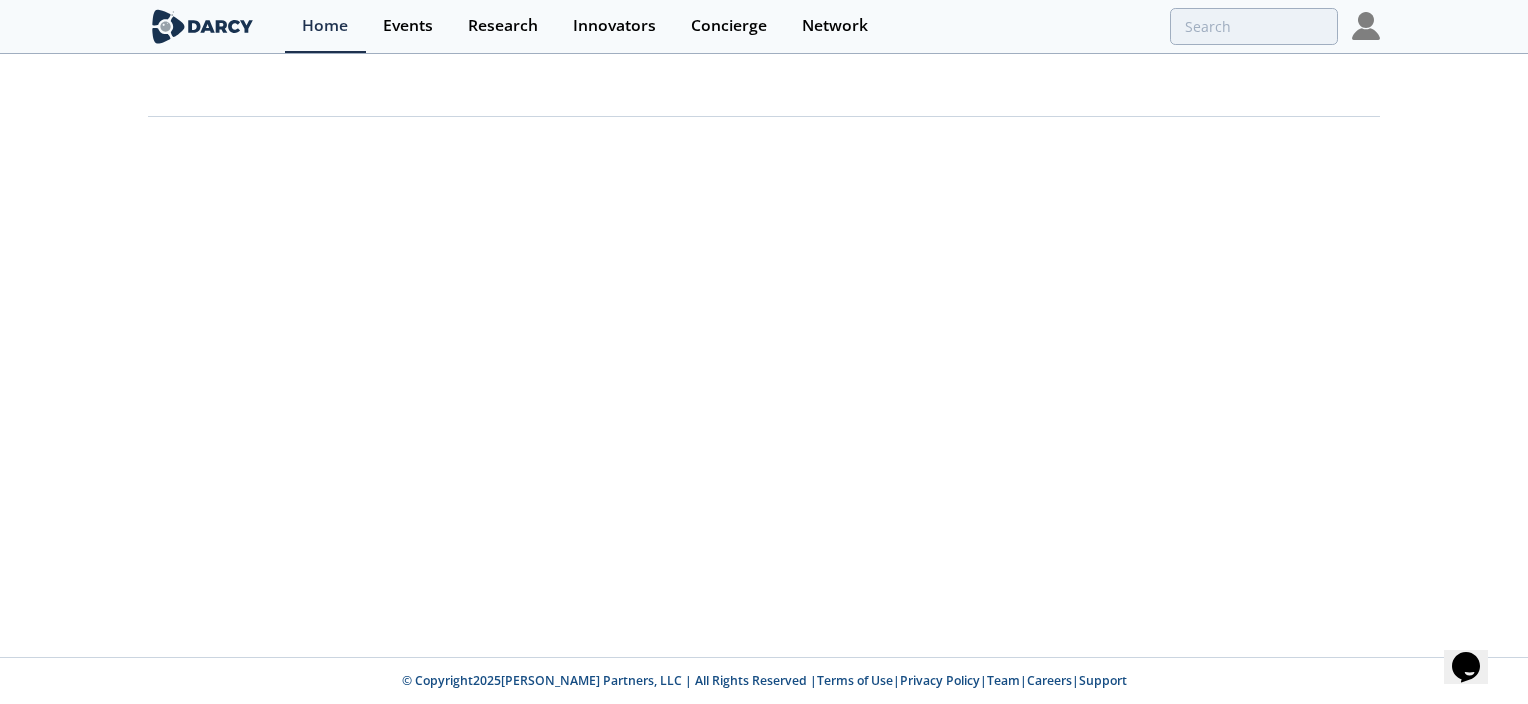 click at bounding box center (1366, 26) 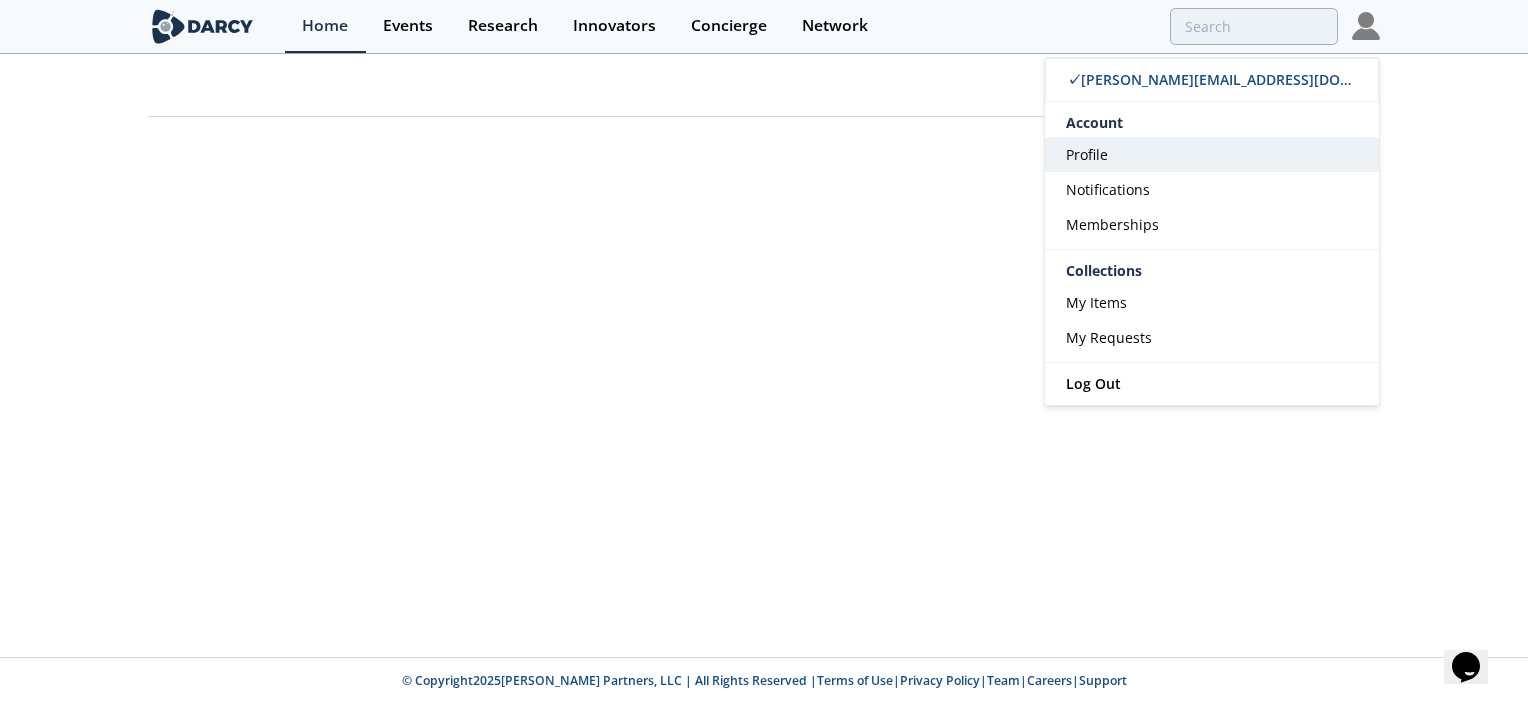 click on "Profile" at bounding box center (1087, 154) 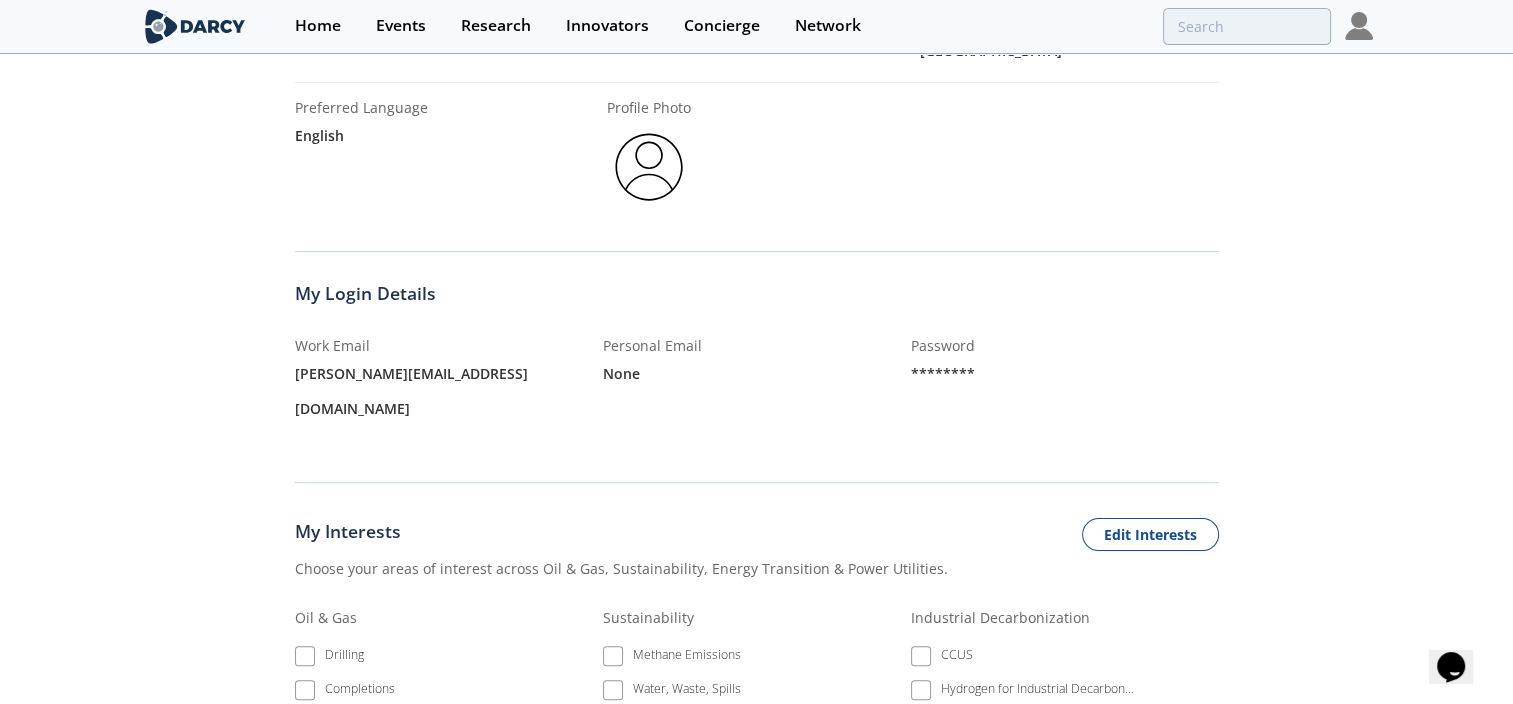 scroll, scrollTop: 400, scrollLeft: 0, axis: vertical 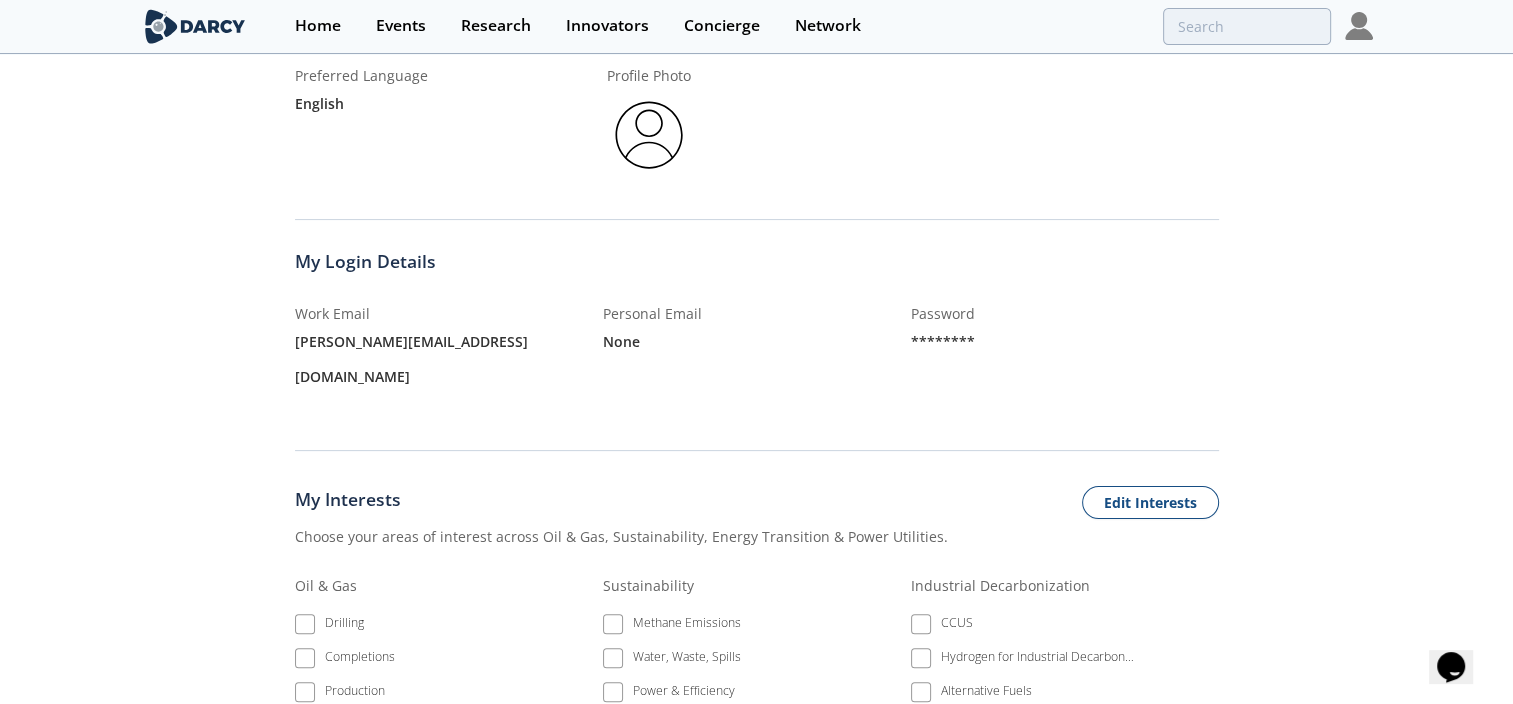 click on "********" at bounding box center [1065, 341] 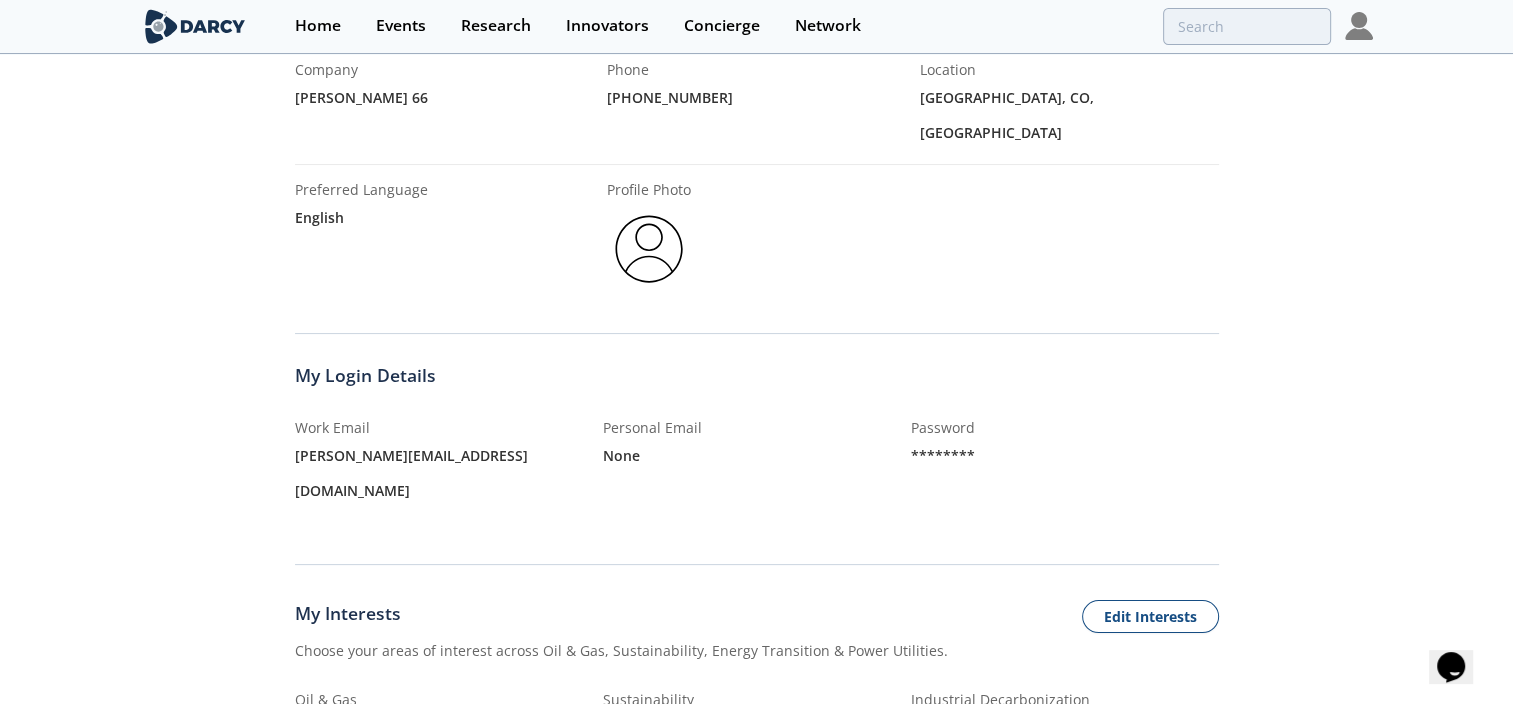 scroll, scrollTop: 326, scrollLeft: 0, axis: vertical 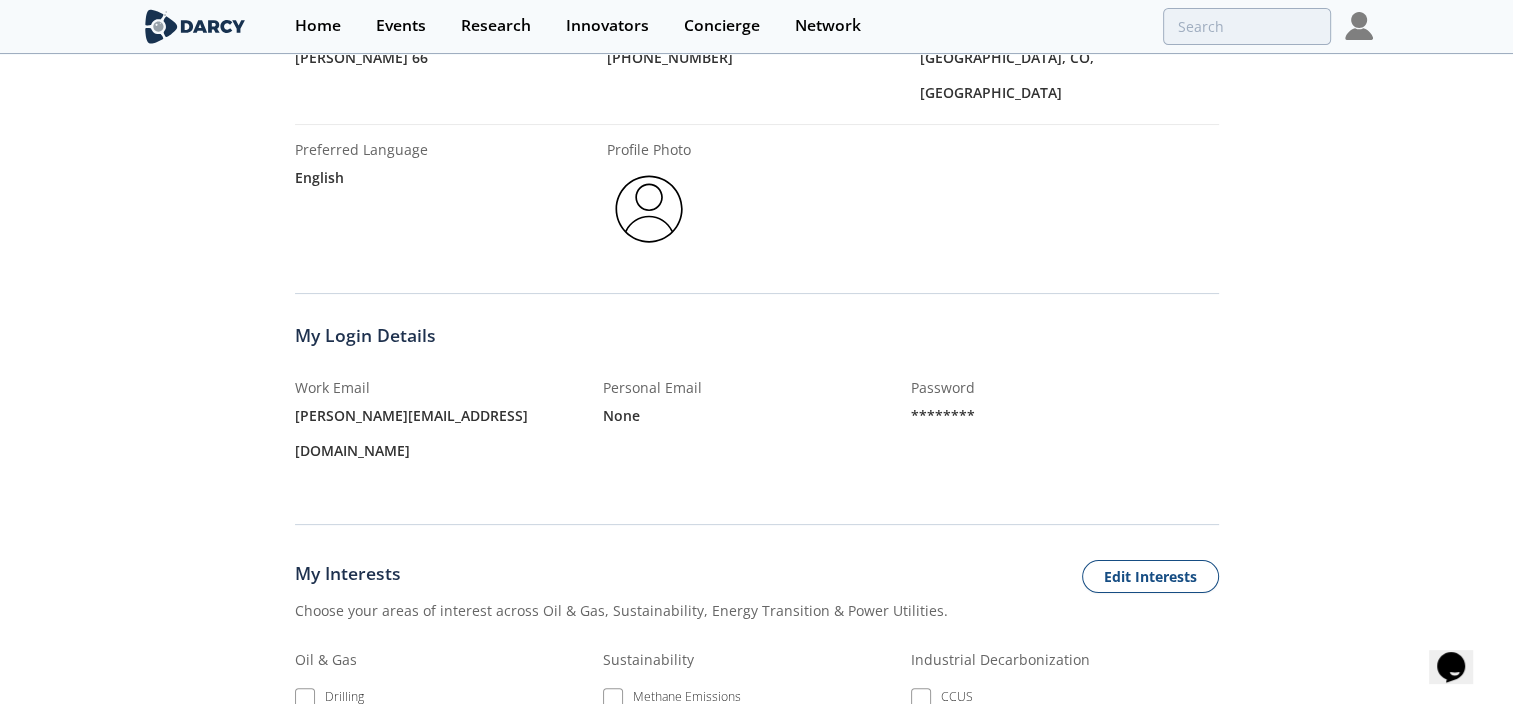 click on "Password" at bounding box center [1065, 387] 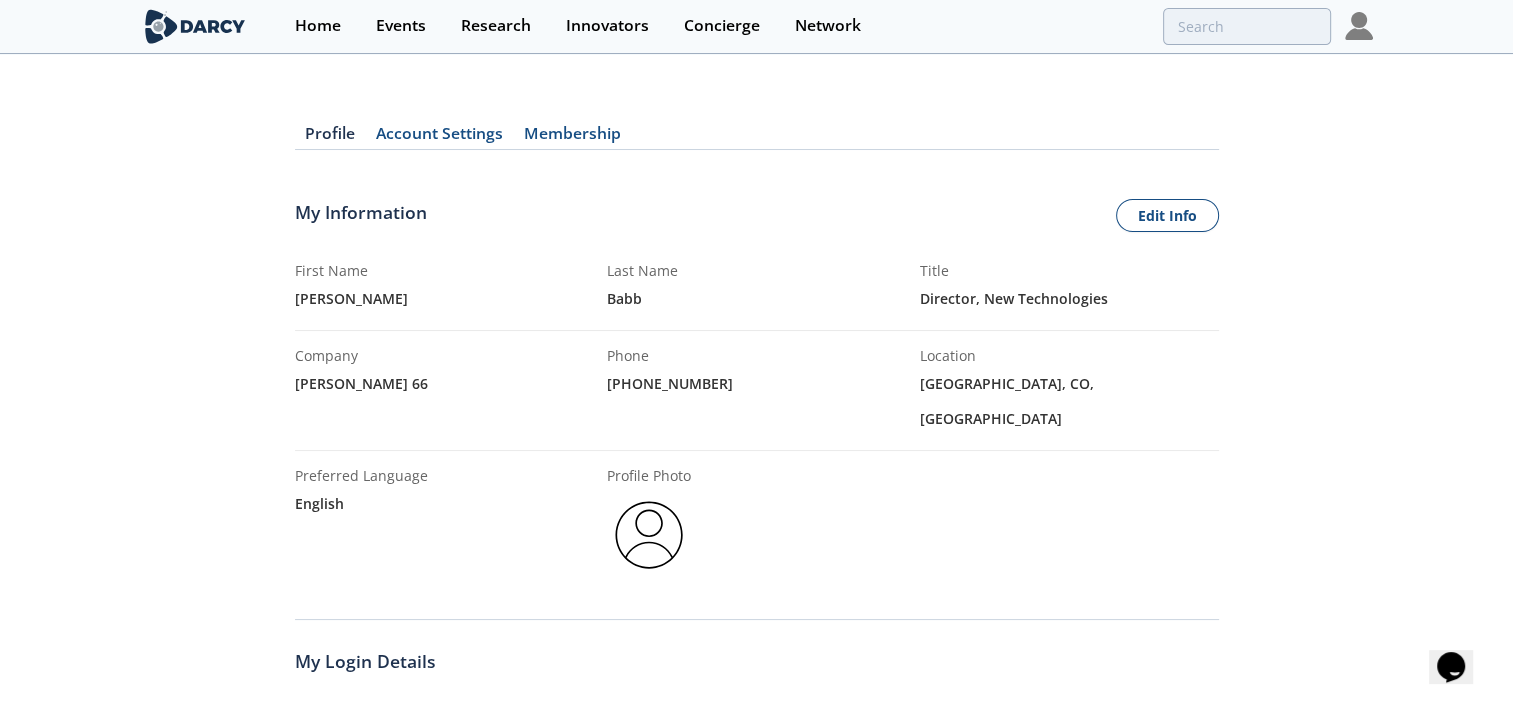 click on "Account Settings" at bounding box center [440, 138] 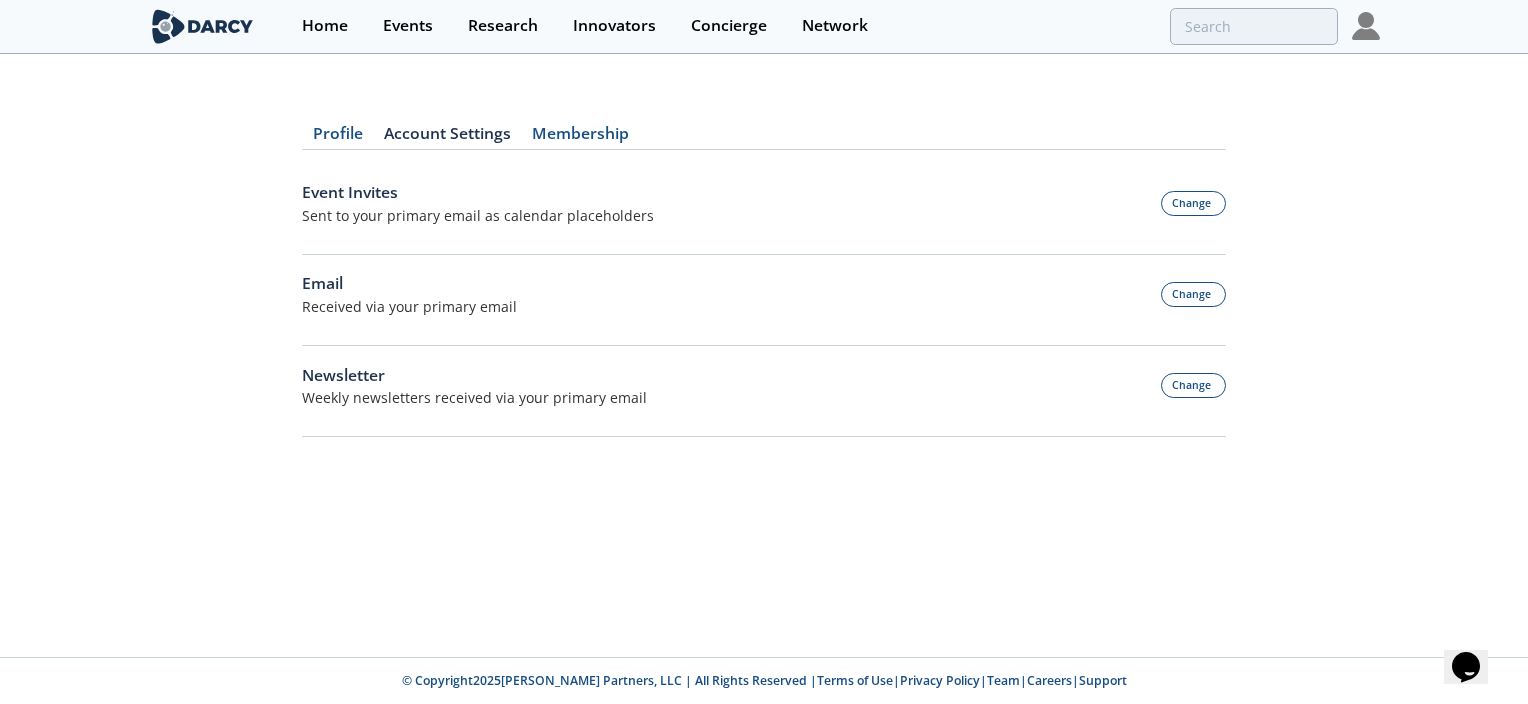 click on "Membership" at bounding box center [580, 138] 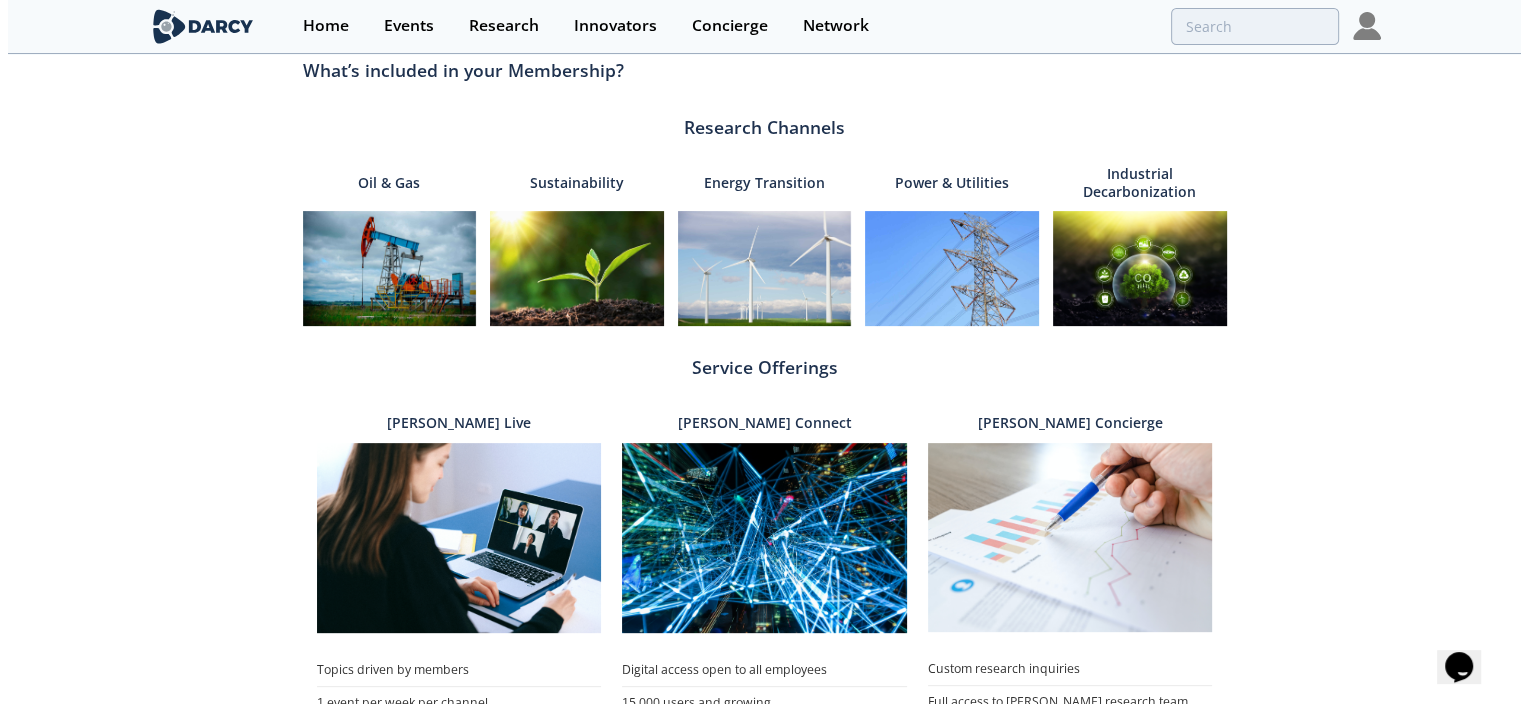 scroll, scrollTop: 0, scrollLeft: 0, axis: both 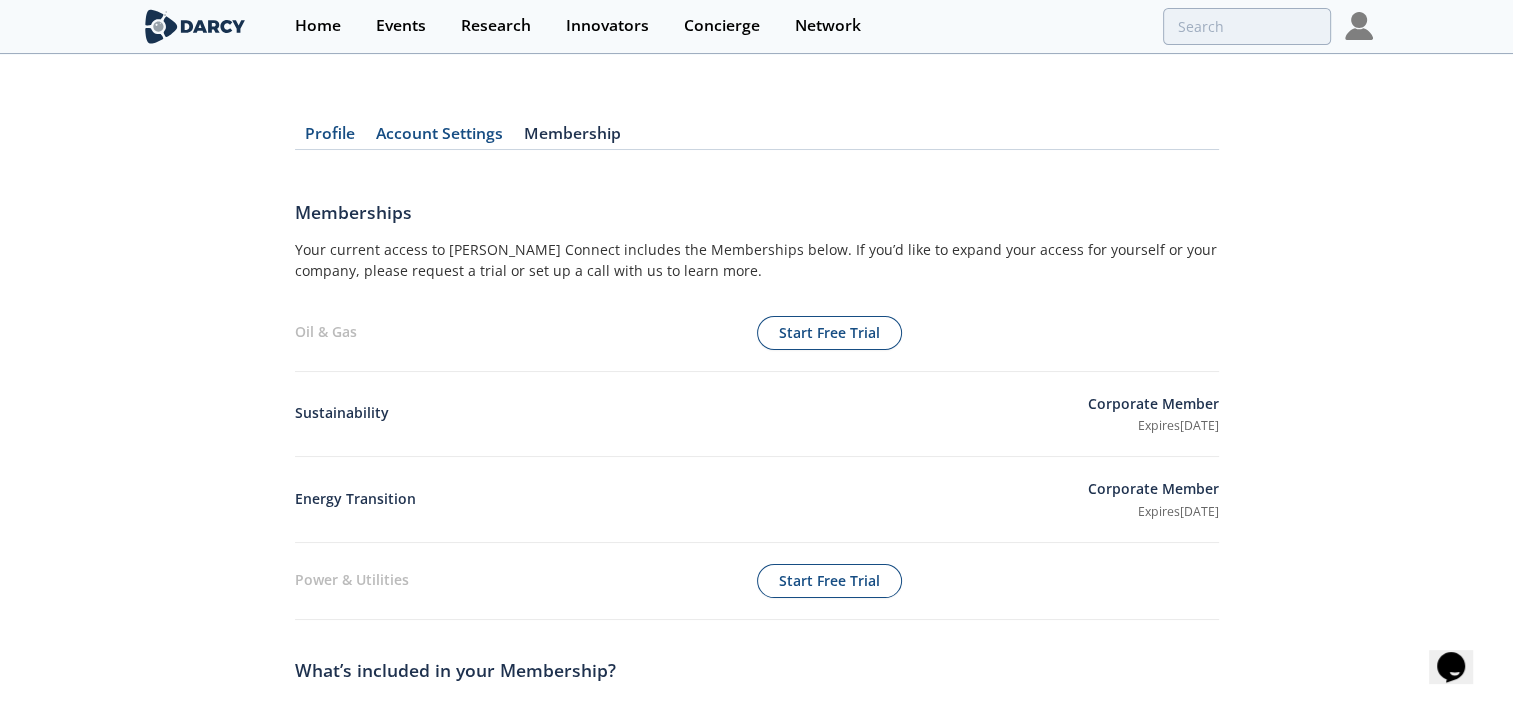click at bounding box center [1359, 26] 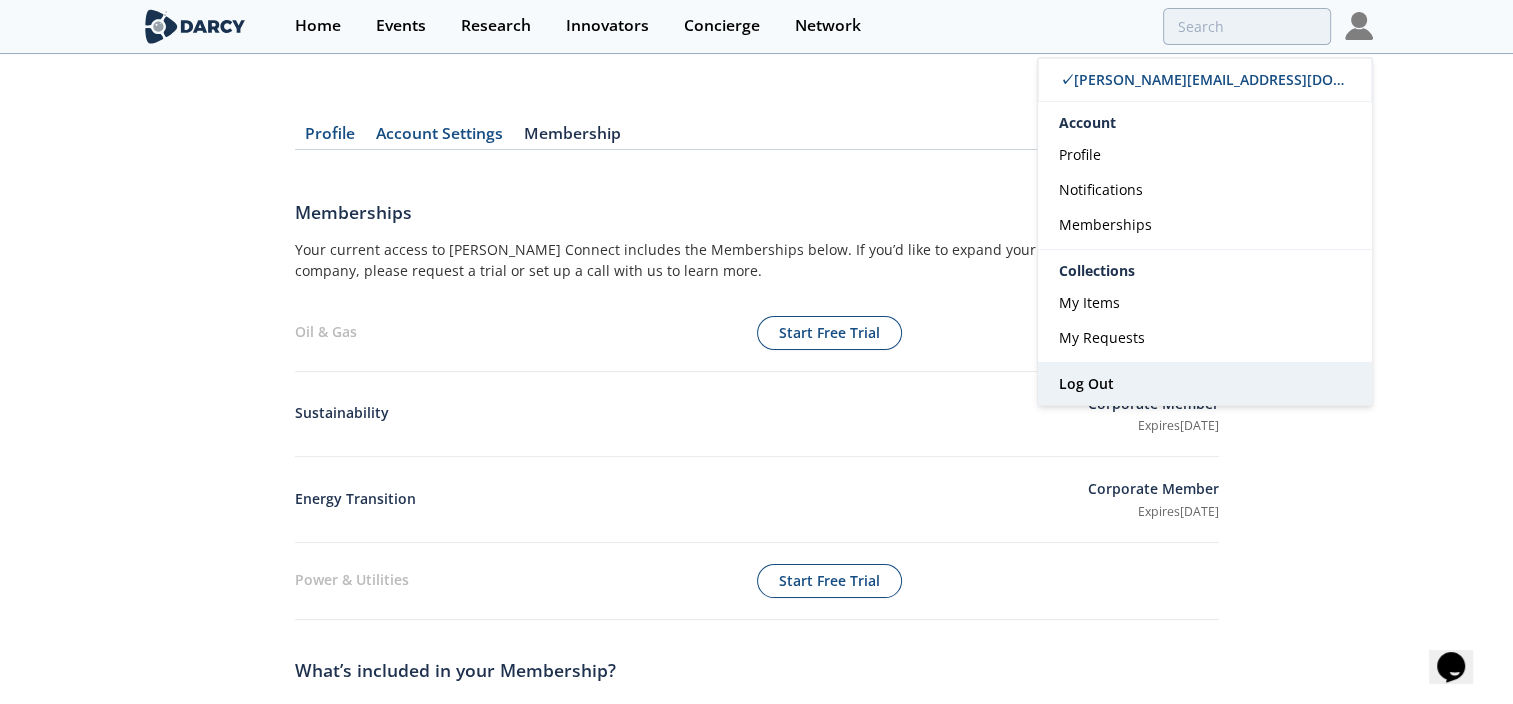click on "Log Out" at bounding box center [1086, 383] 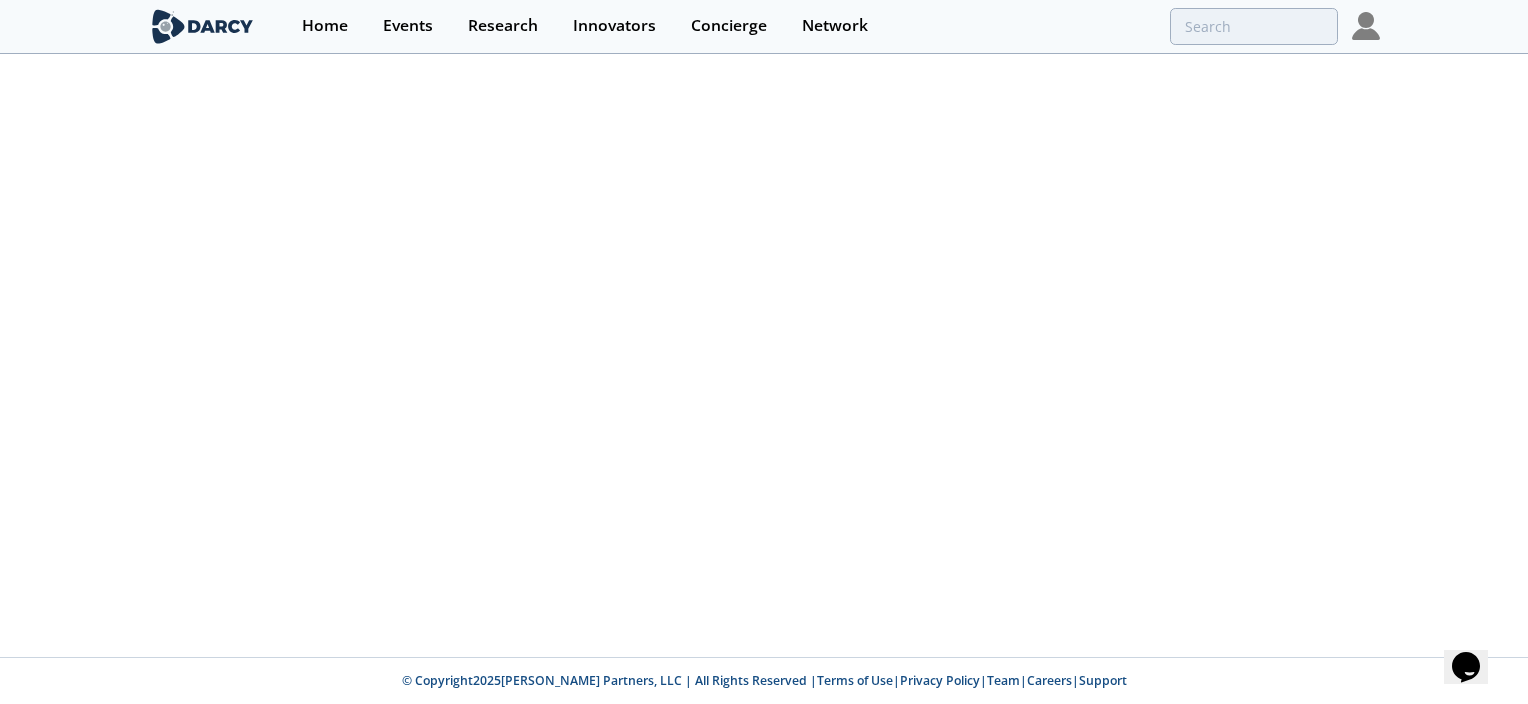 click 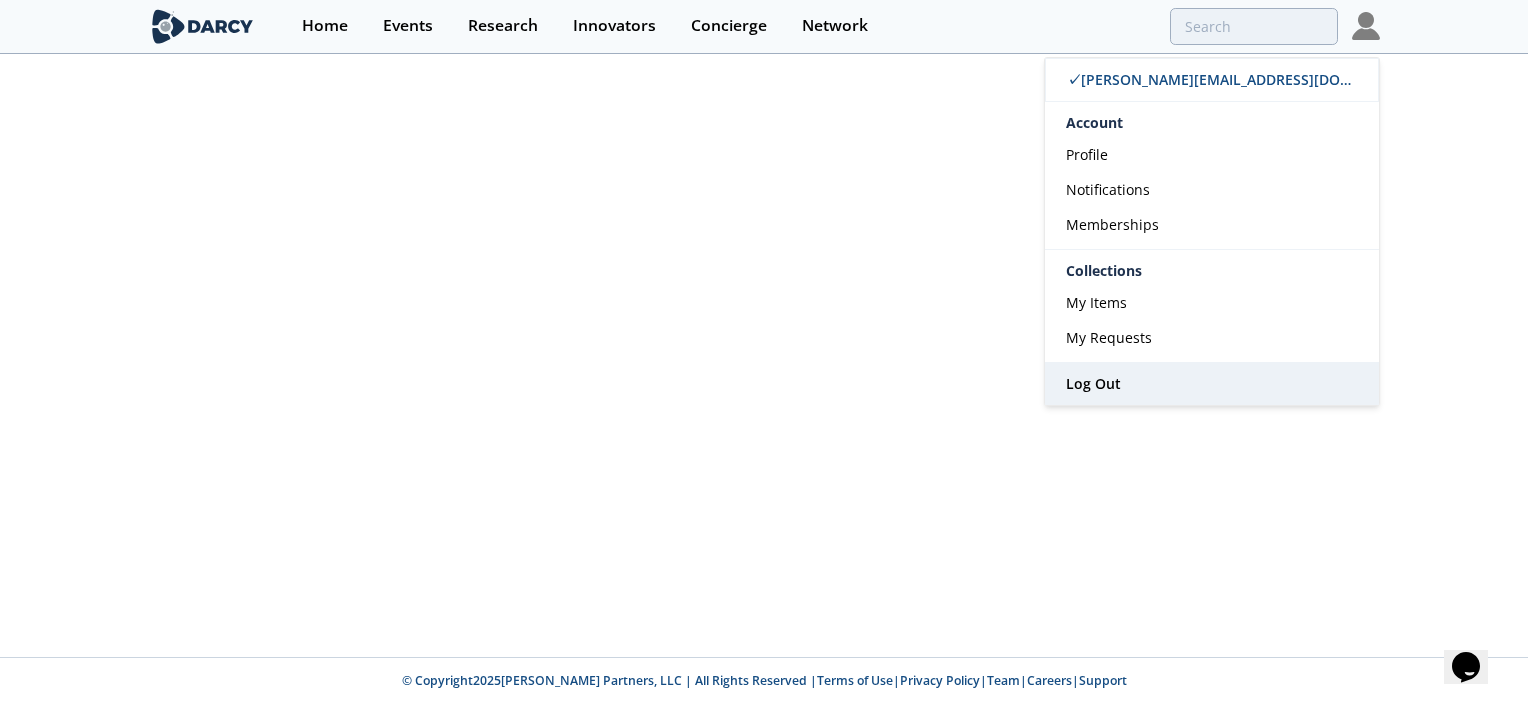 click on "Log Out" at bounding box center [1212, 384] 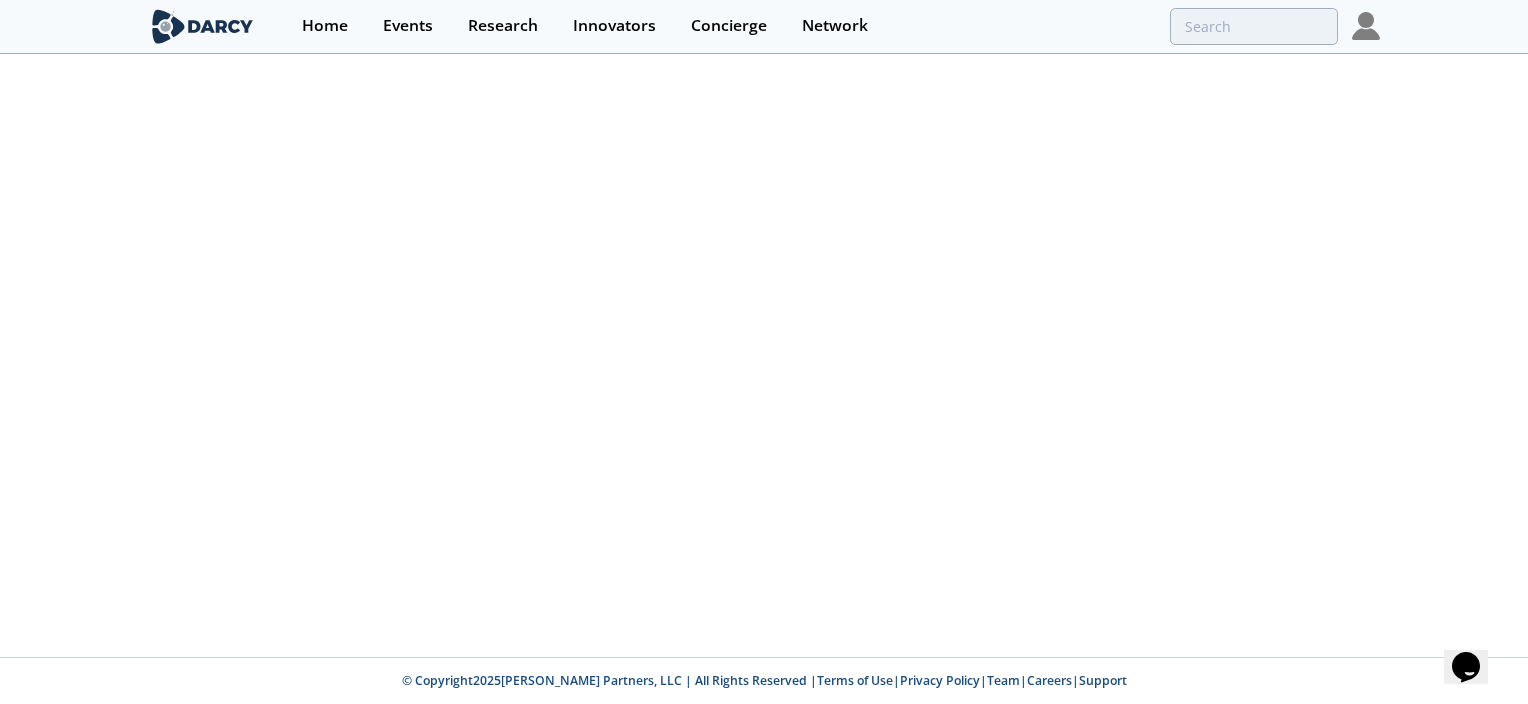 click 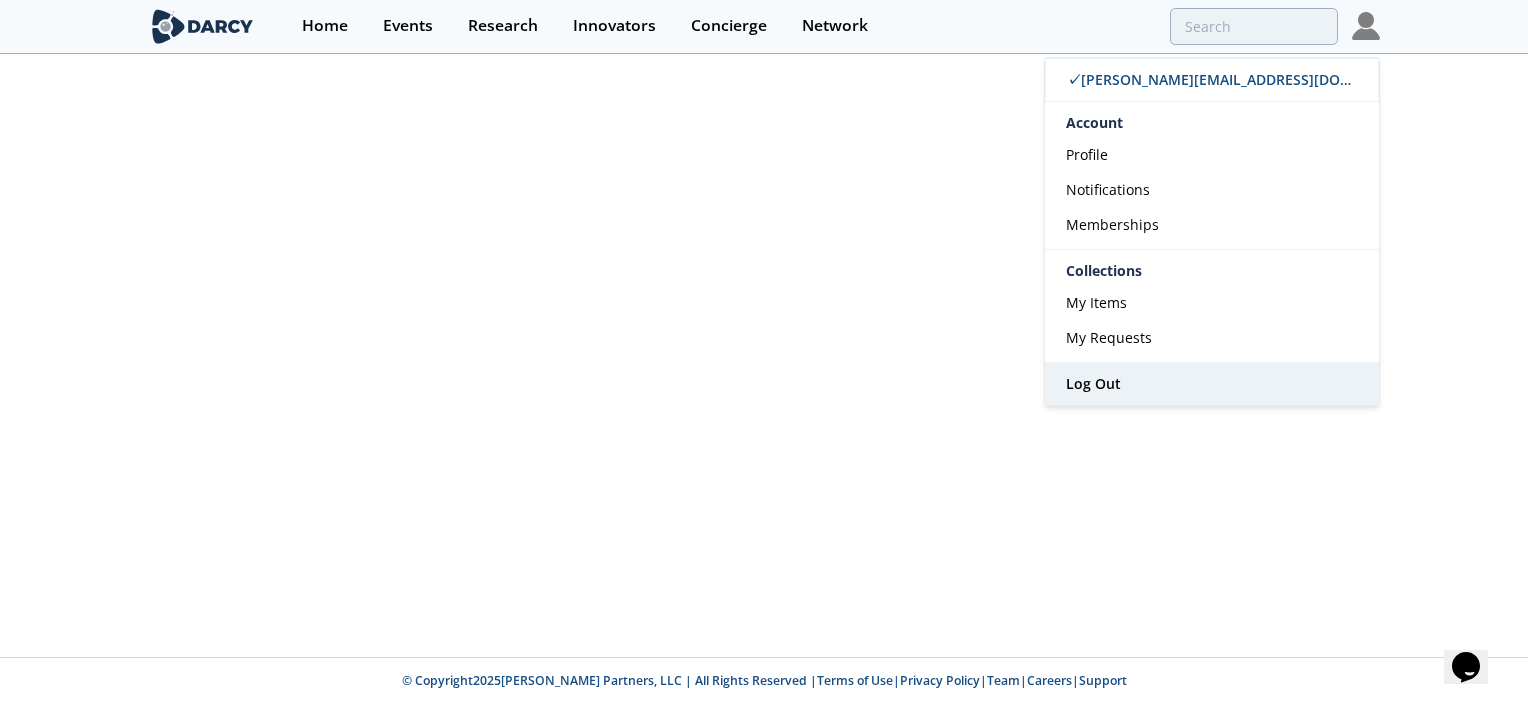 click on "Log Out" at bounding box center [1093, 383] 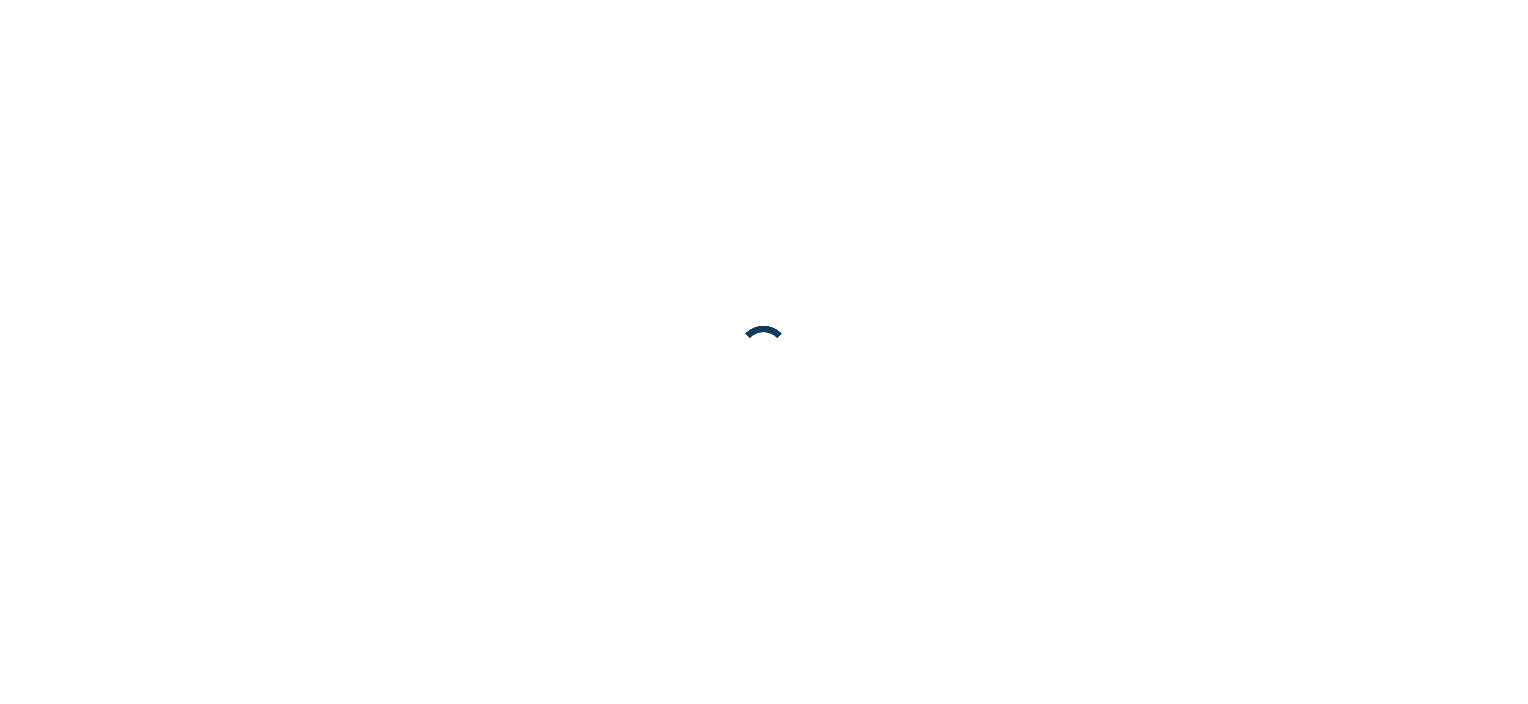 scroll, scrollTop: 0, scrollLeft: 0, axis: both 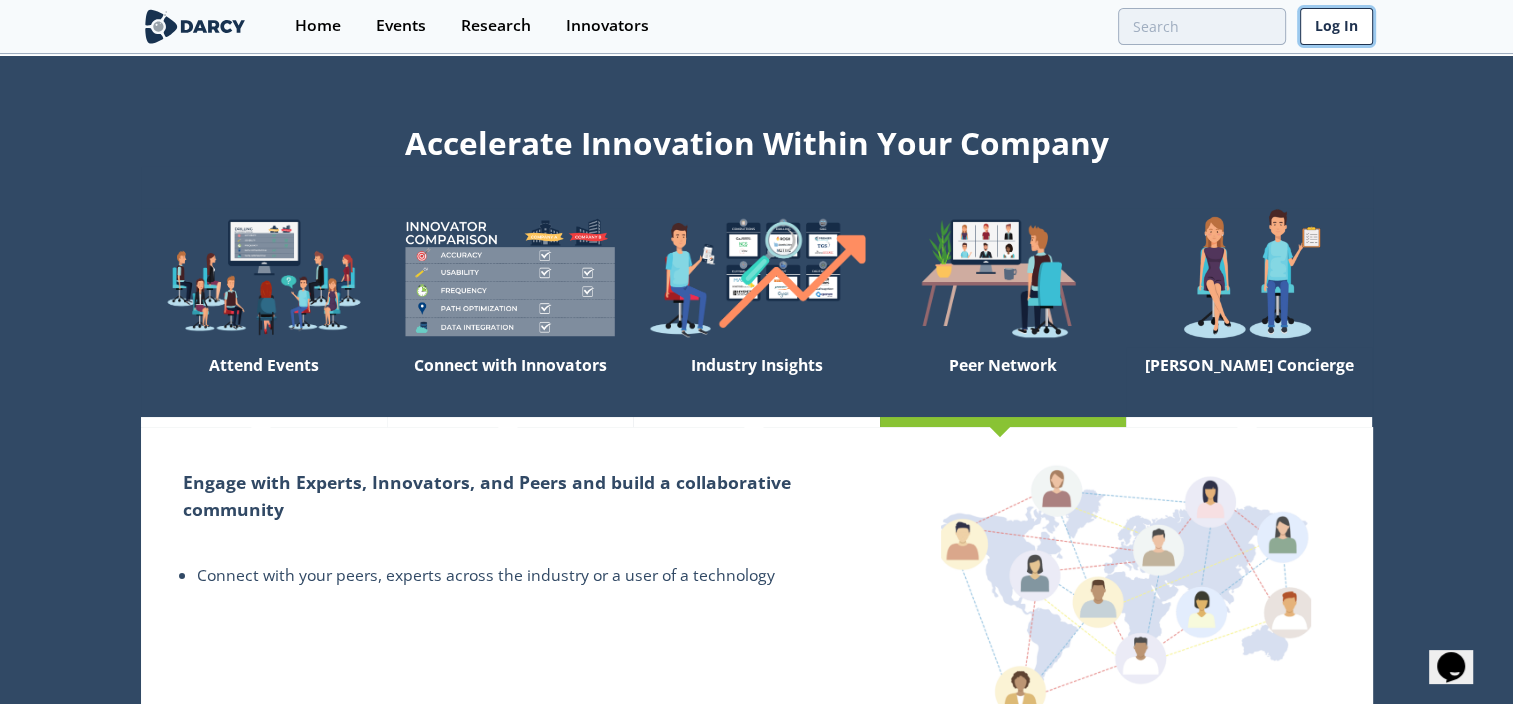 click on "Log In" at bounding box center [1336, 26] 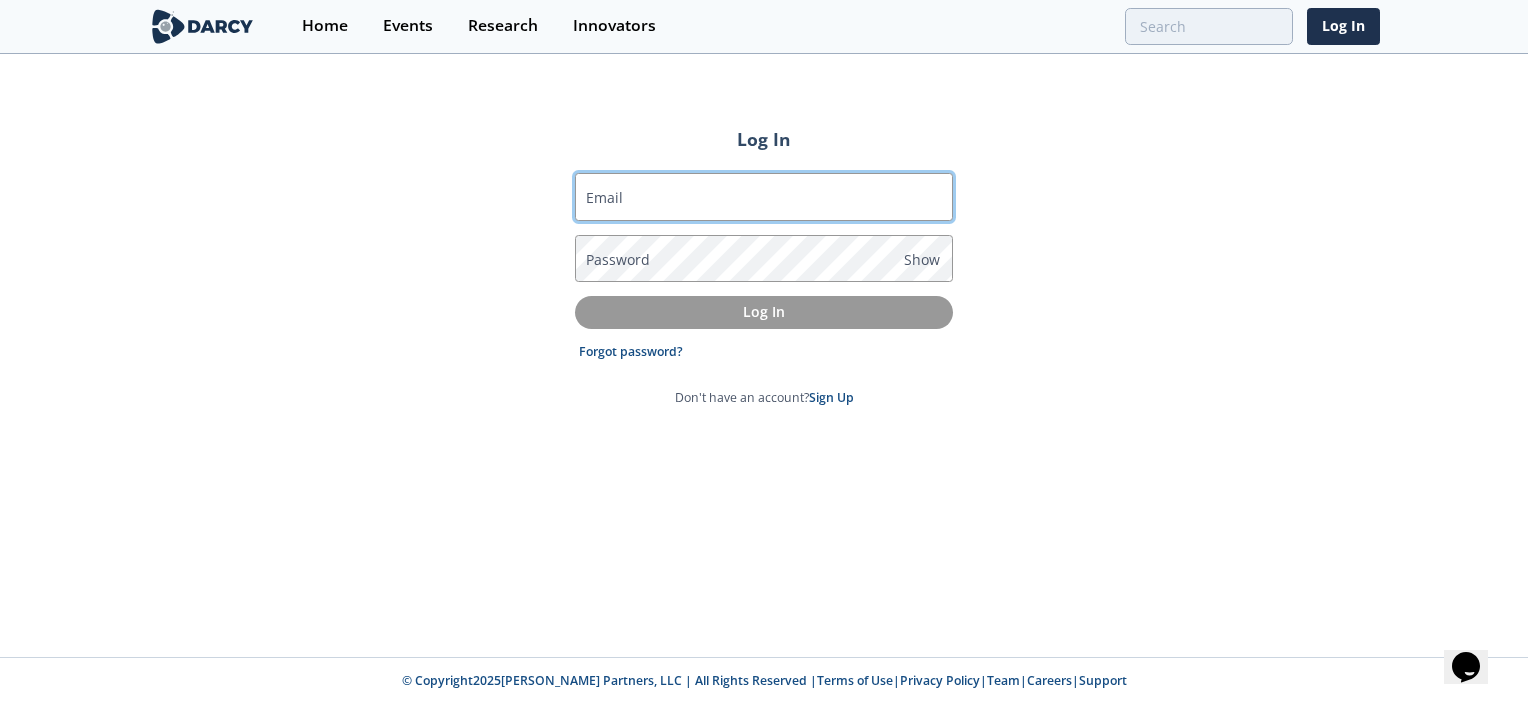 click on "Email" at bounding box center [764, 197] 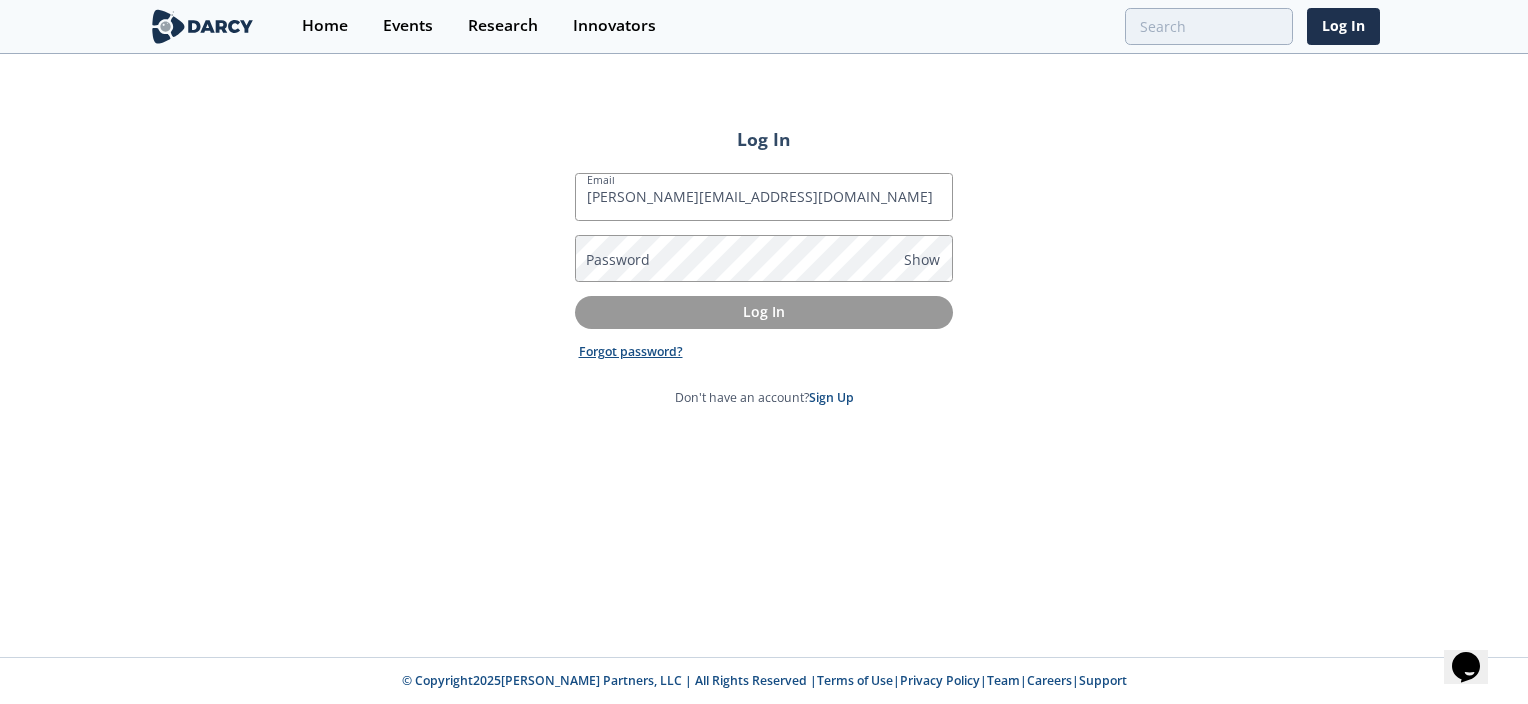 click on "Forgot password?" at bounding box center [631, 352] 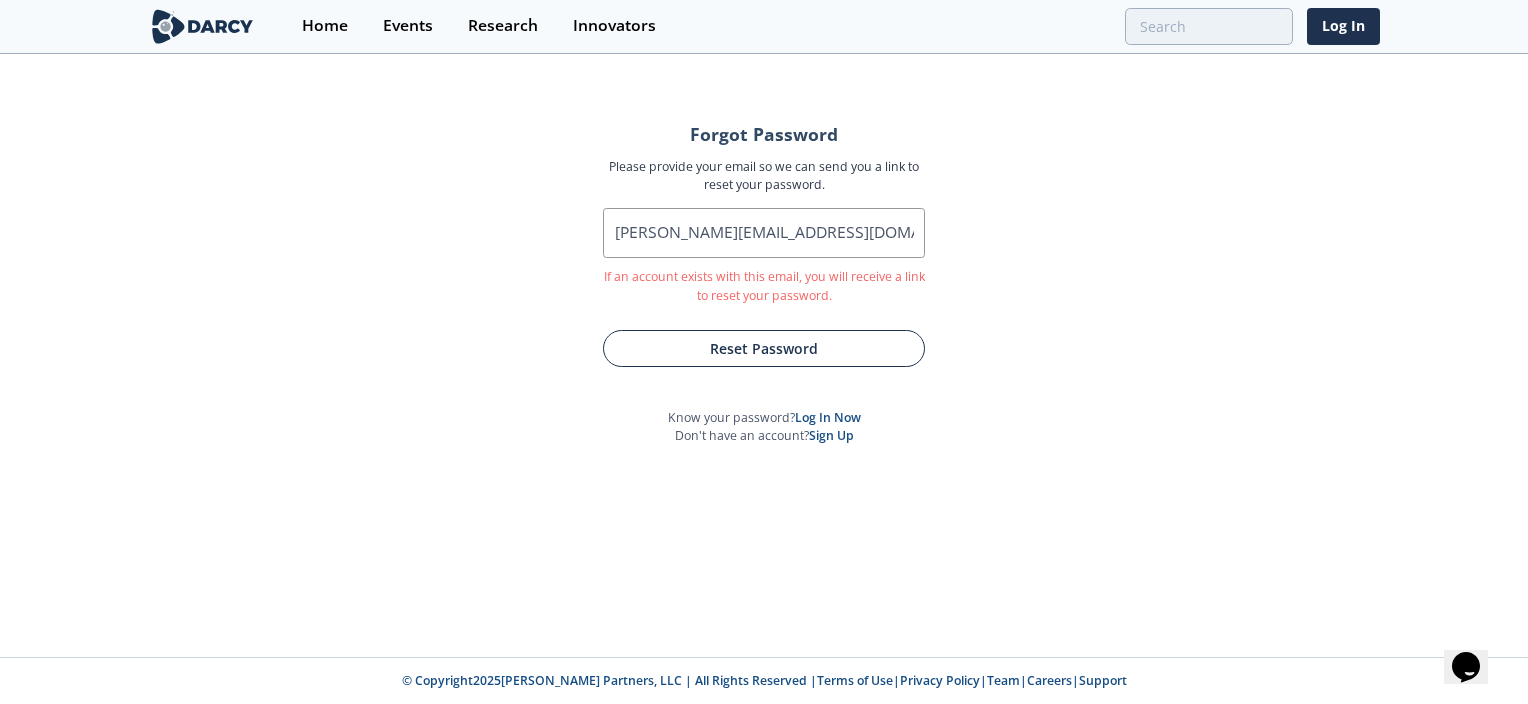 click on "Reset Password" at bounding box center (764, 348) 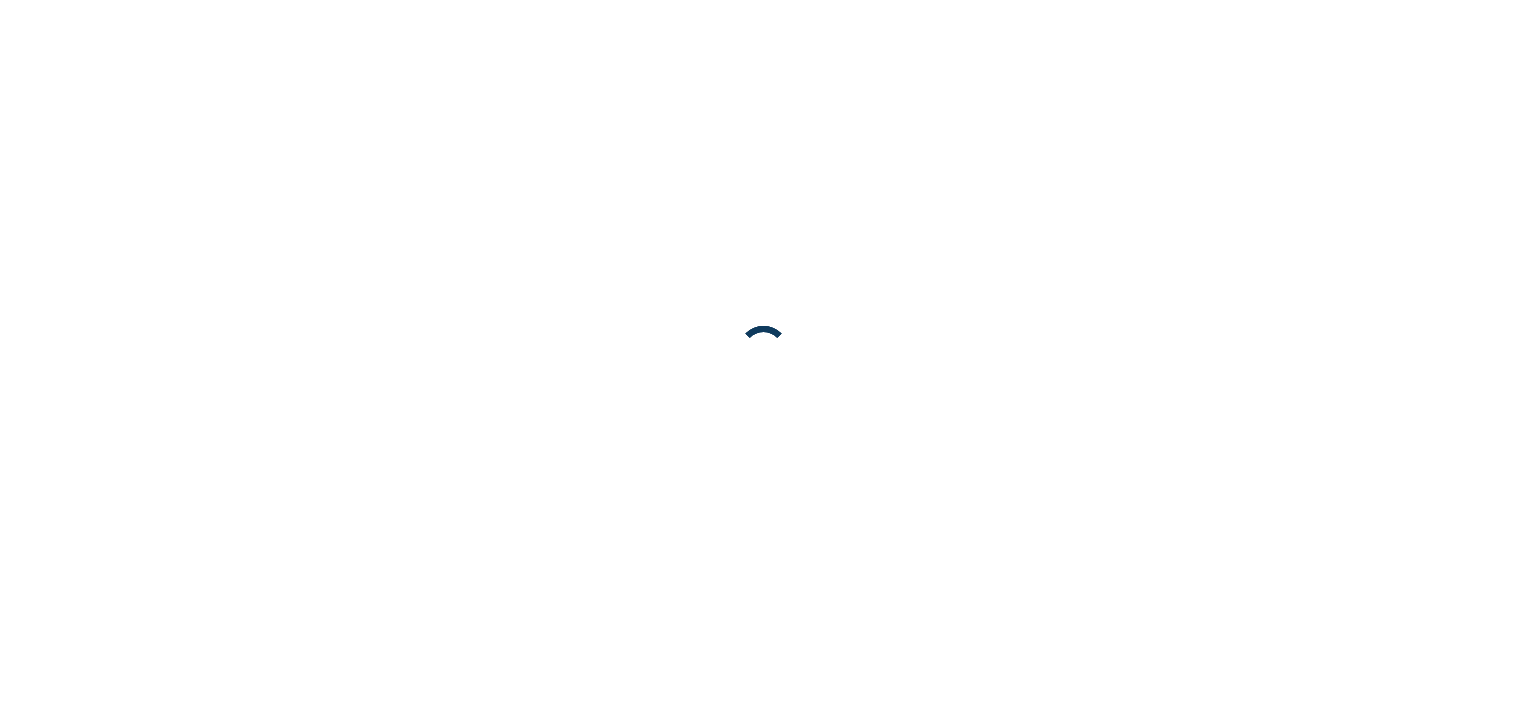 scroll, scrollTop: 0, scrollLeft: 0, axis: both 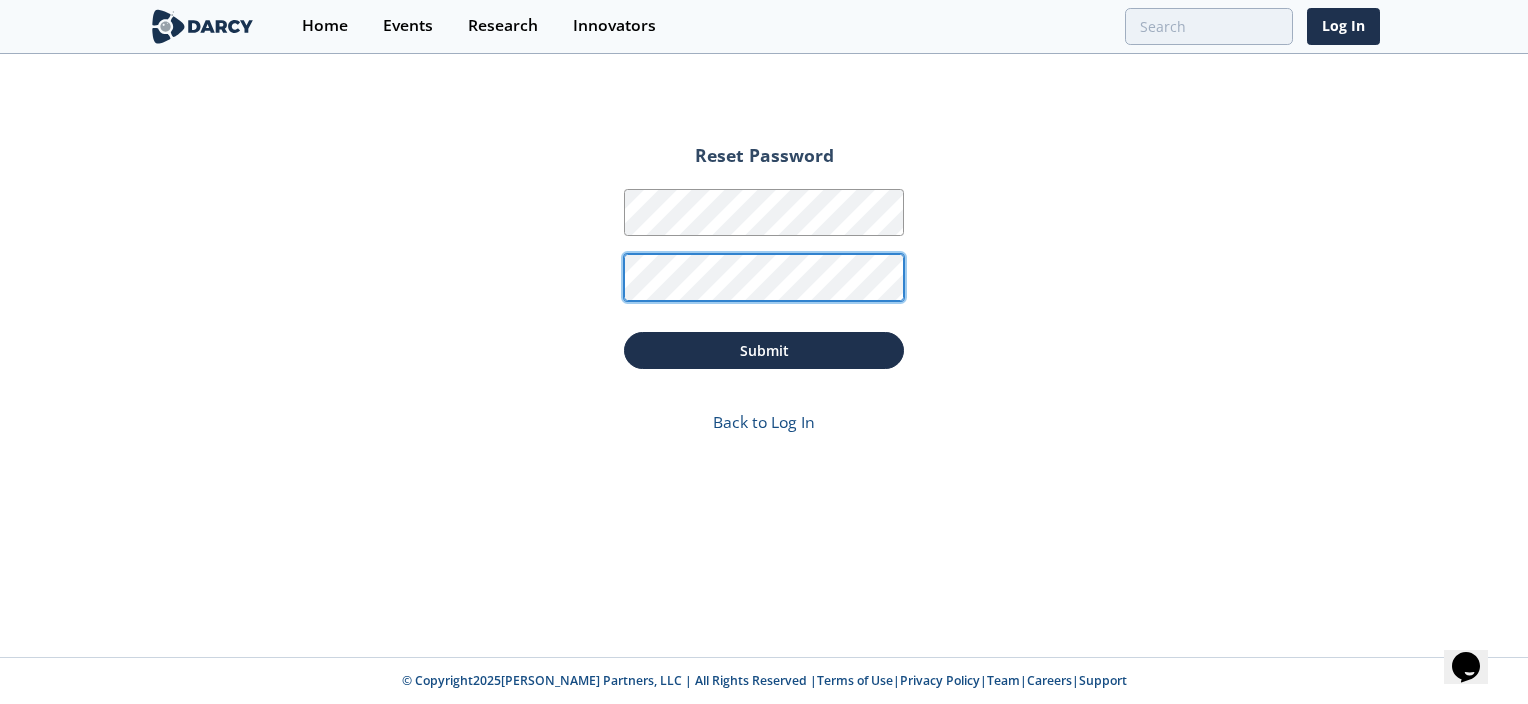 click on "Submit" at bounding box center (764, 350) 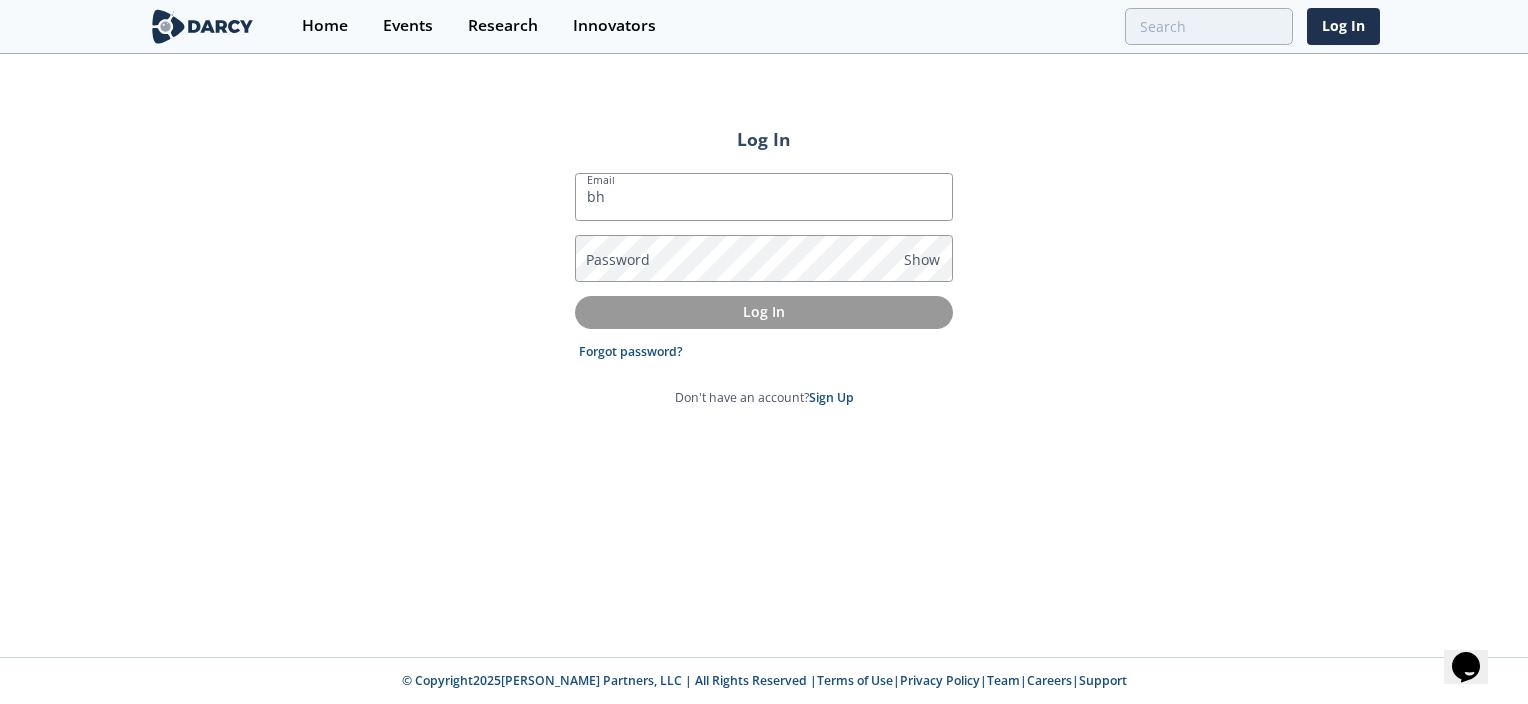 type on "b" 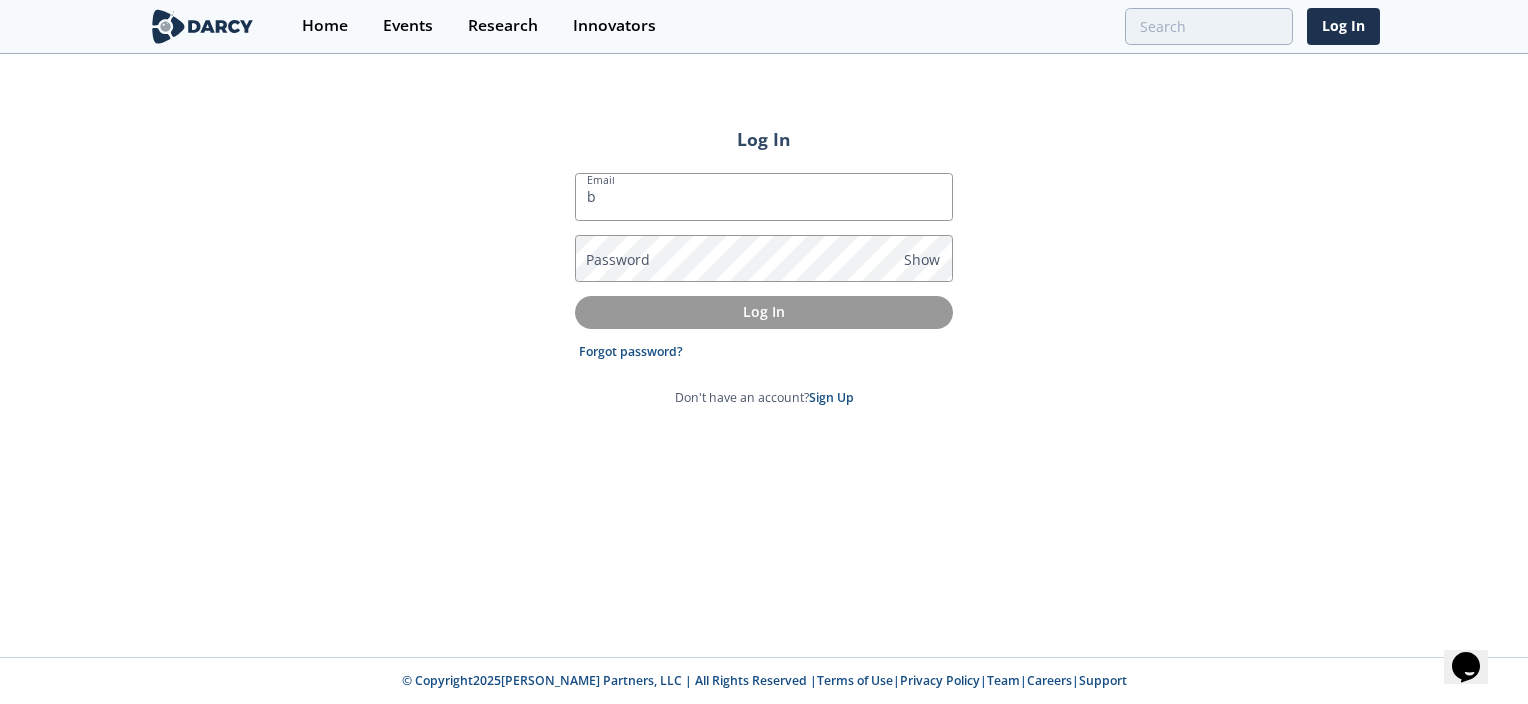 type 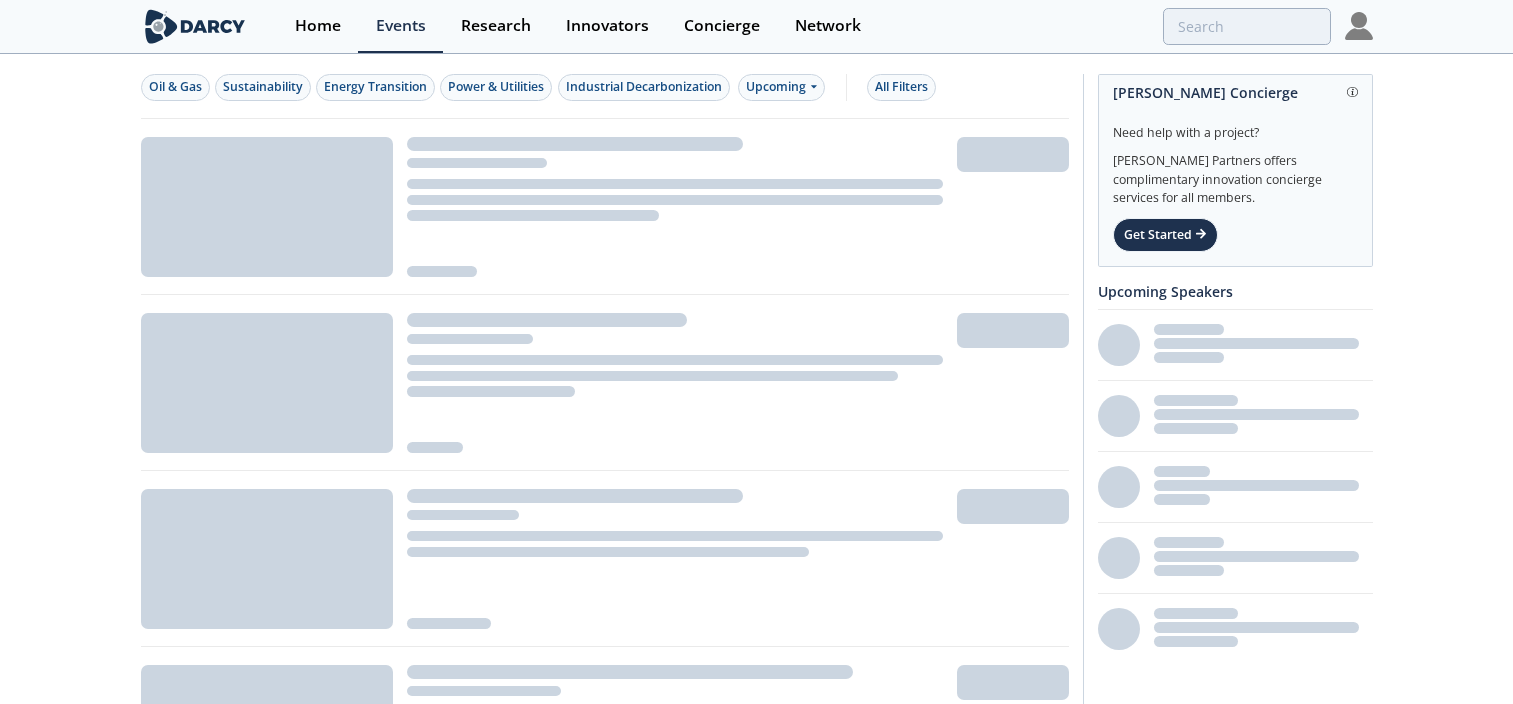 scroll, scrollTop: 0, scrollLeft: 0, axis: both 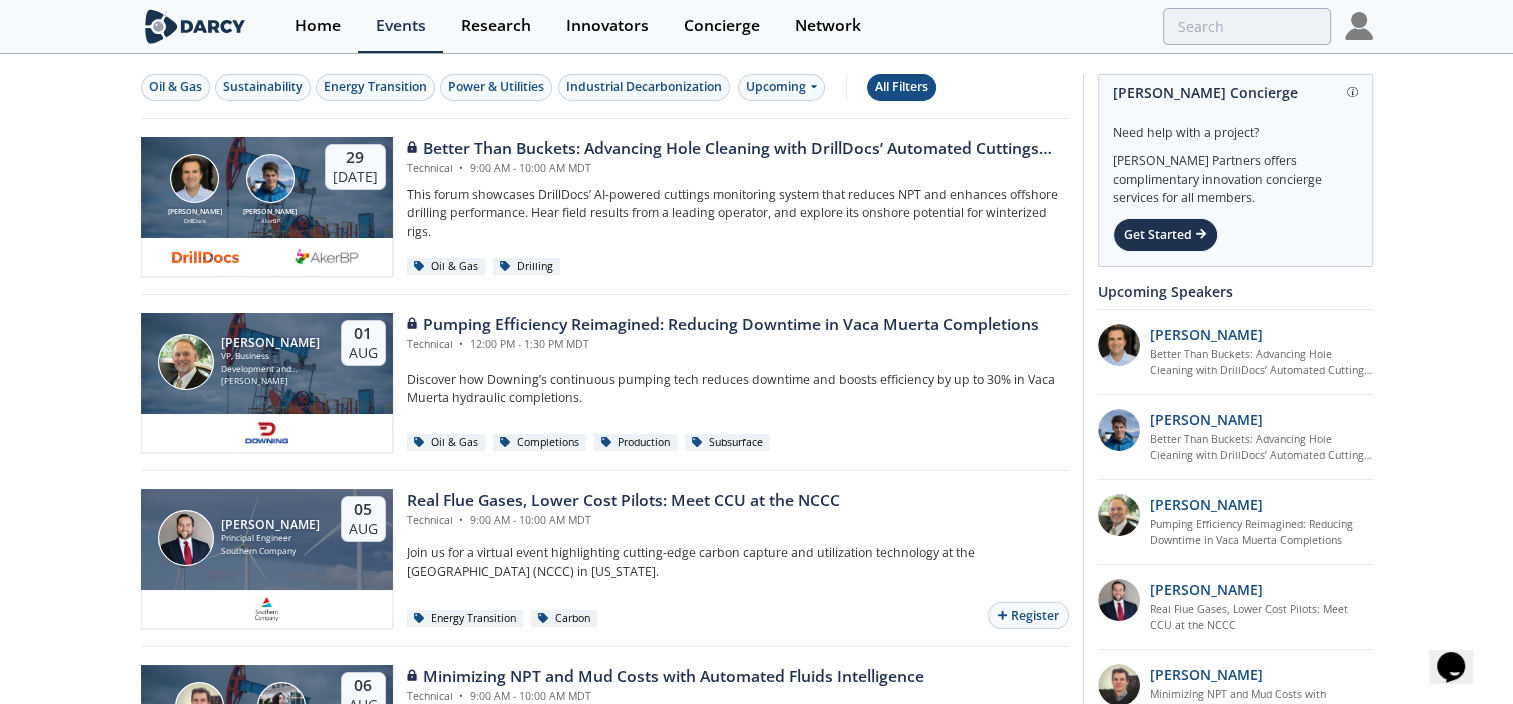 click on "All Filters" at bounding box center (901, 87) 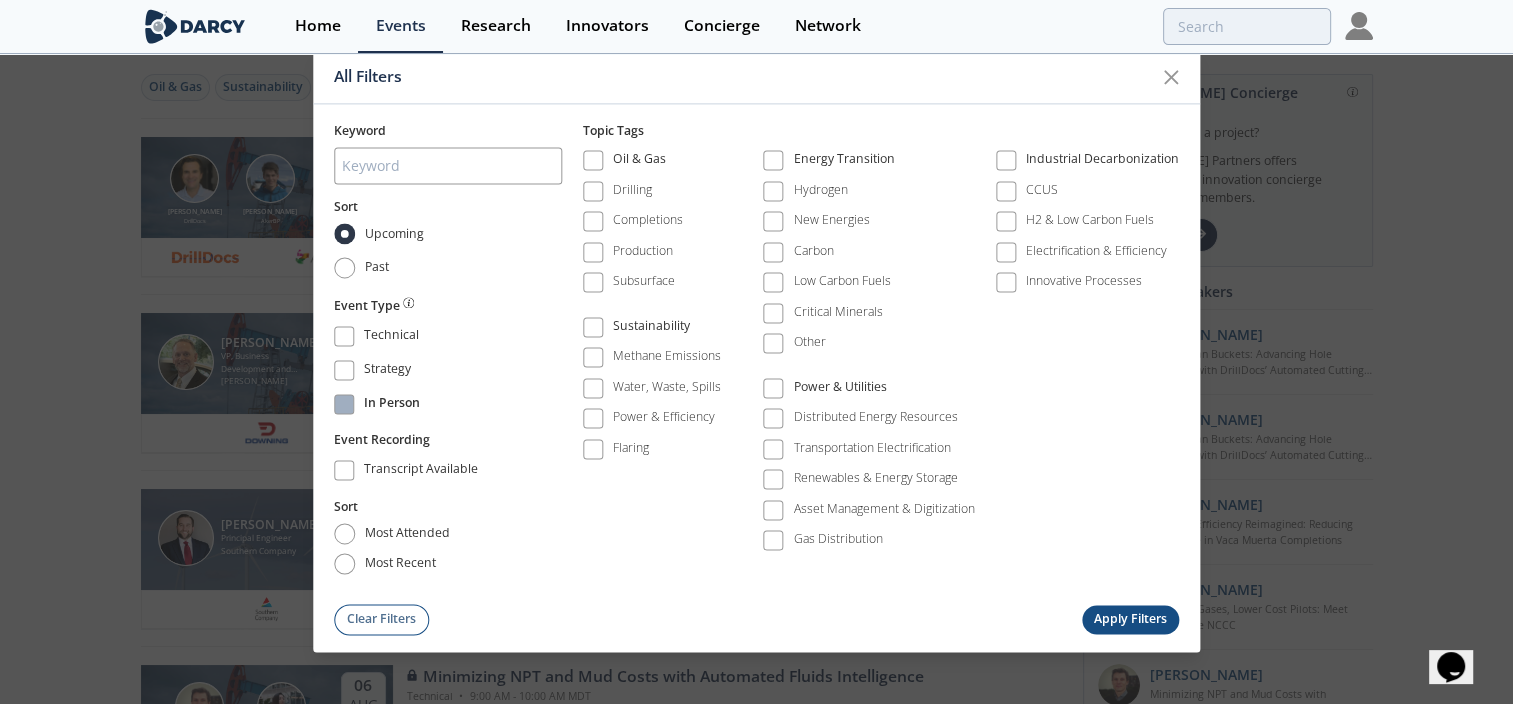 click at bounding box center (344, 404) 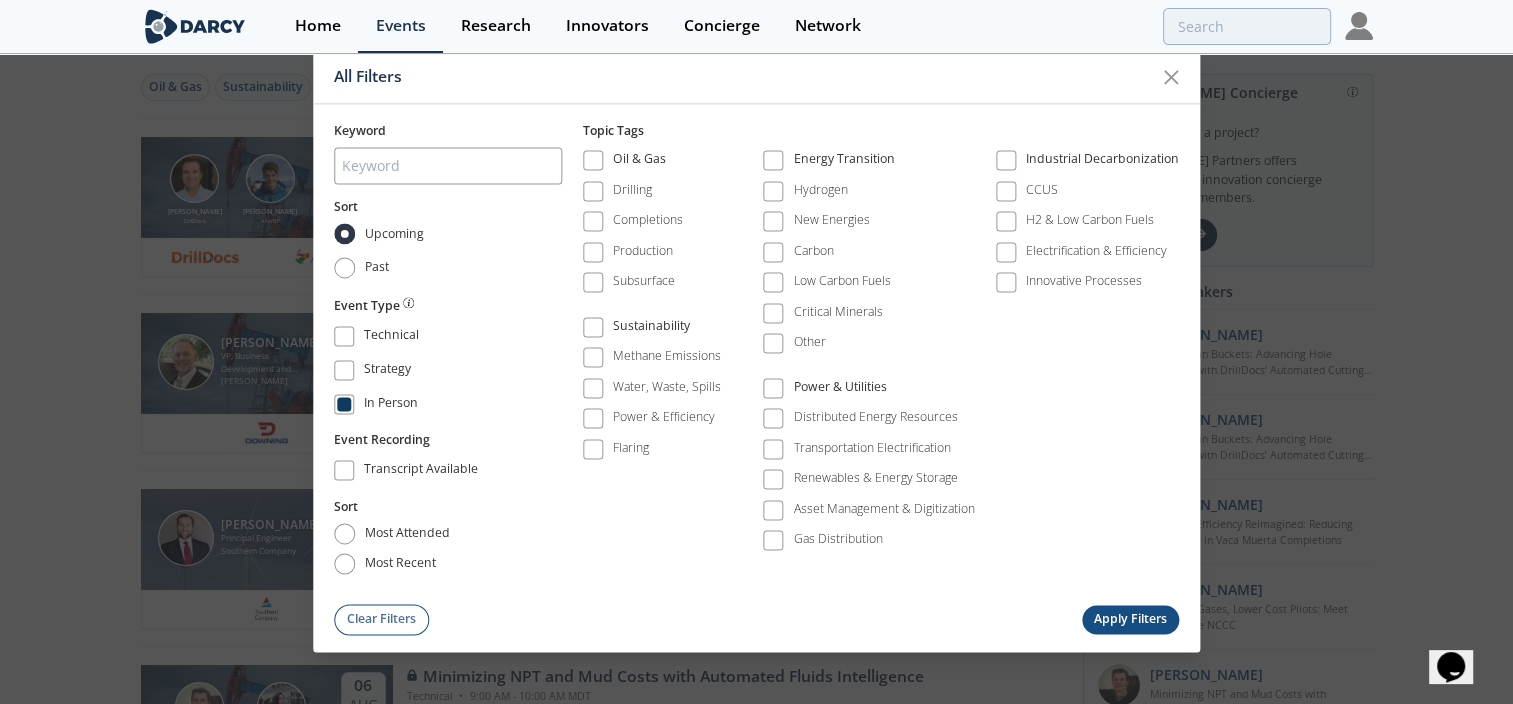 click on "Apply Filters" at bounding box center (1131, 619) 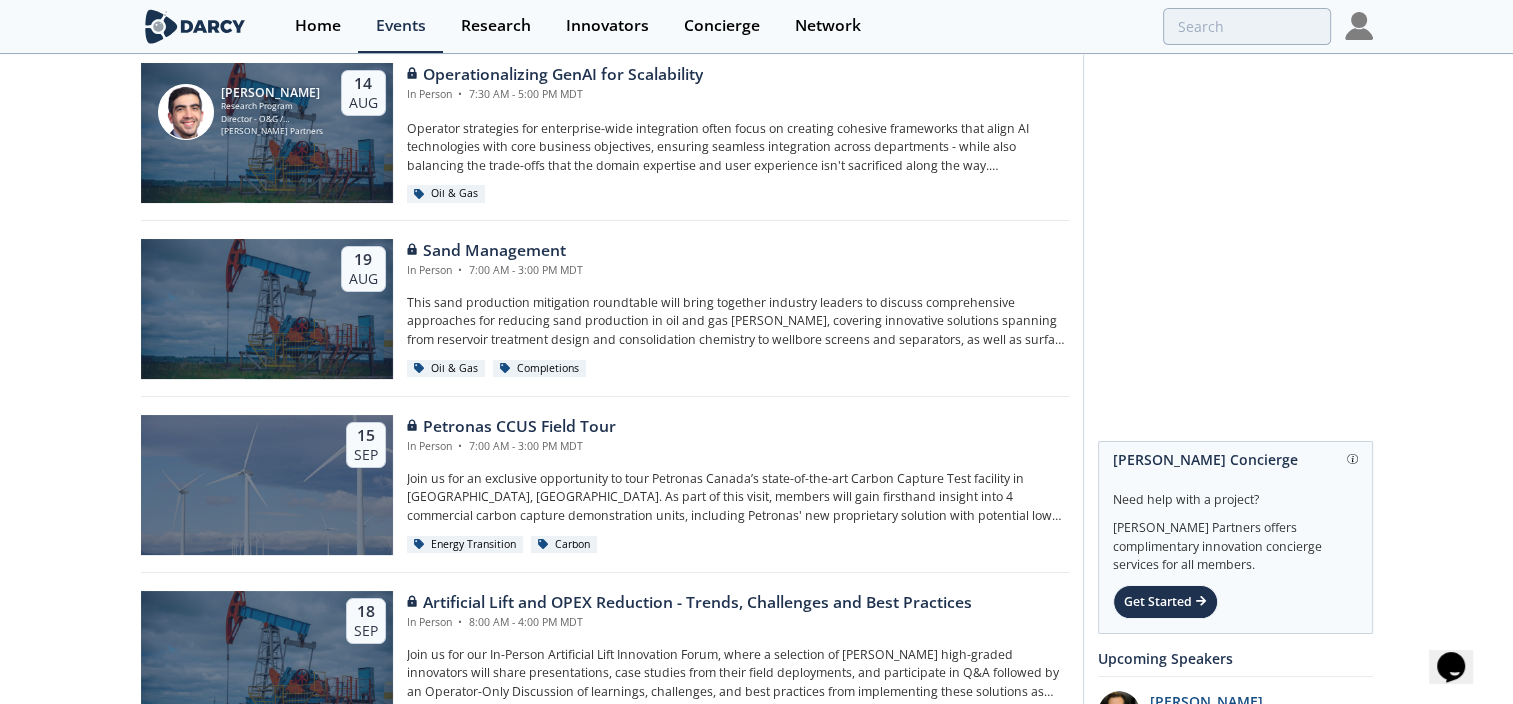 scroll, scrollTop: 0, scrollLeft: 0, axis: both 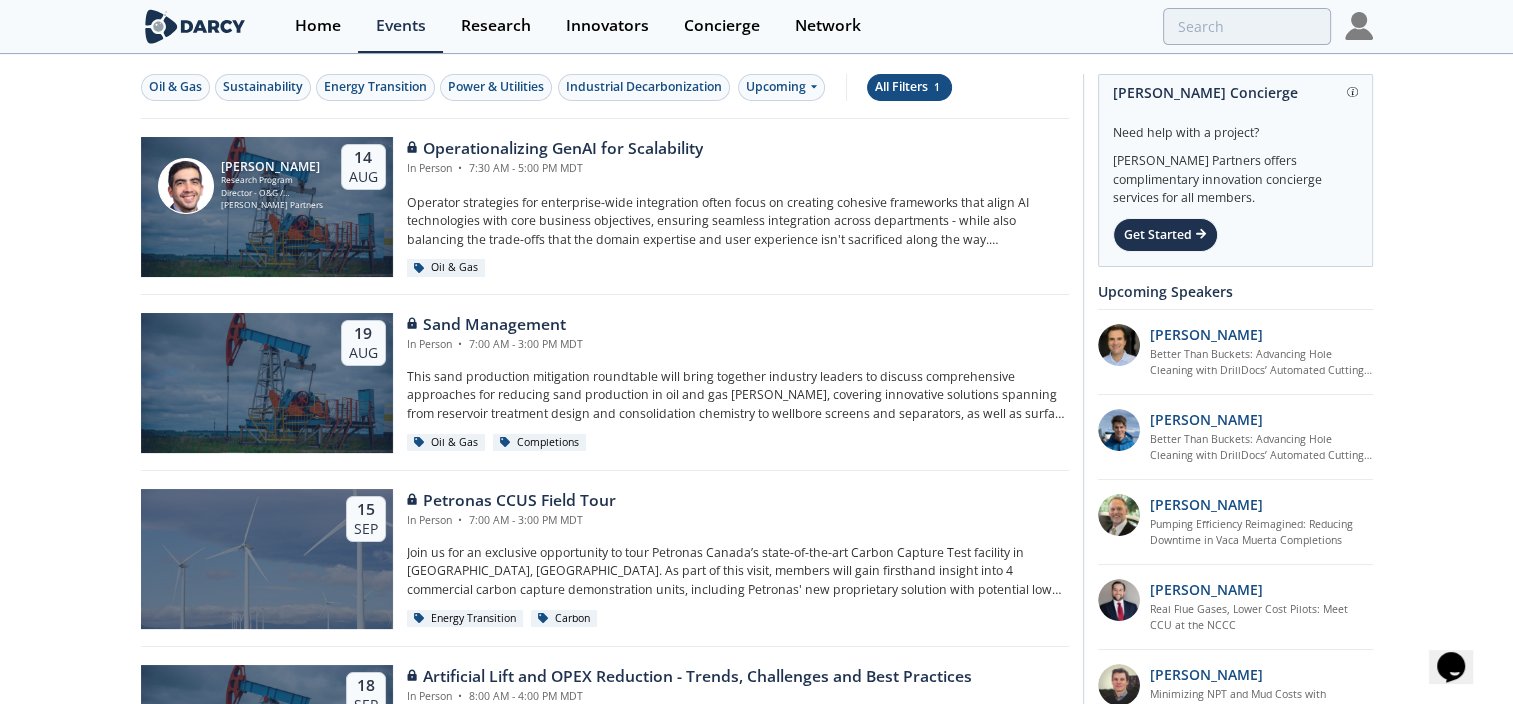 click on "All Filters
1" at bounding box center (909, 87) 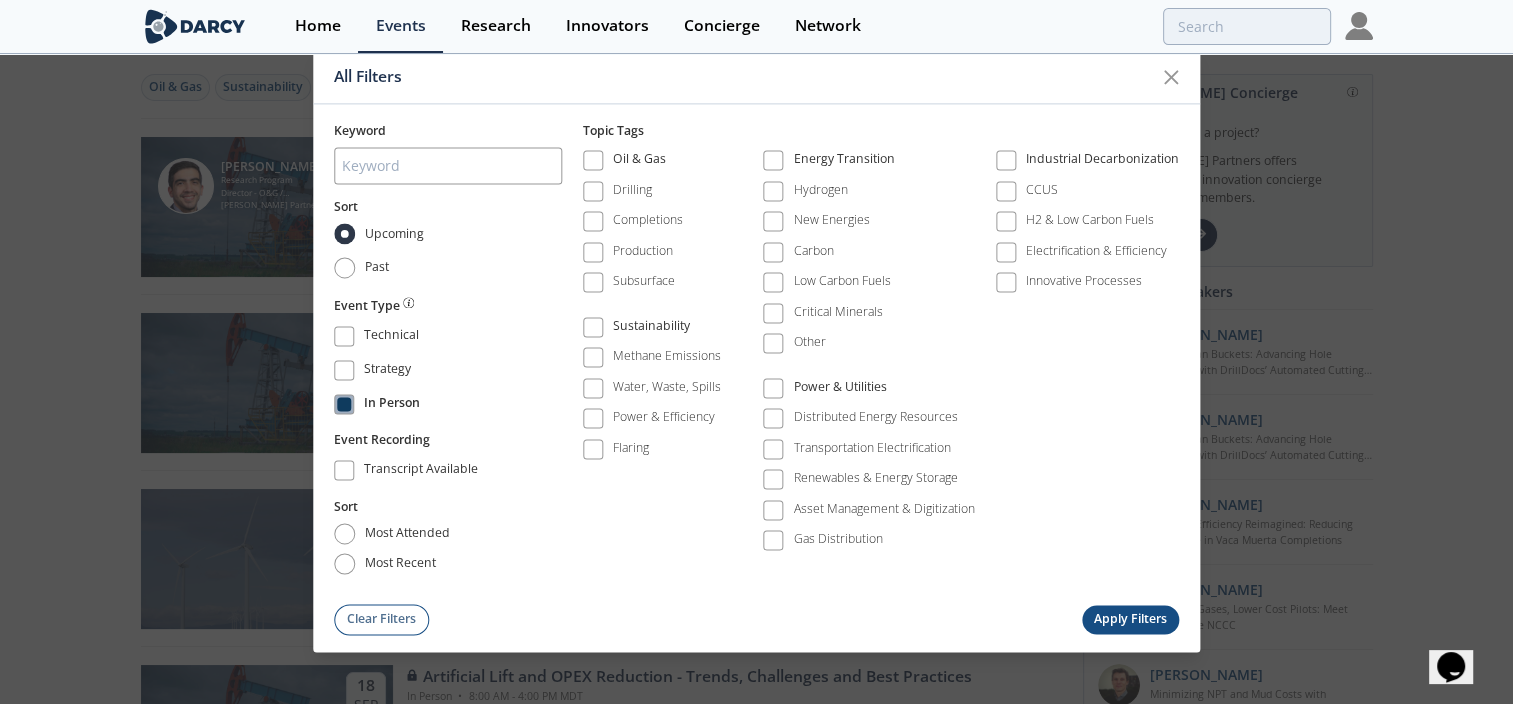 click at bounding box center (344, 404) 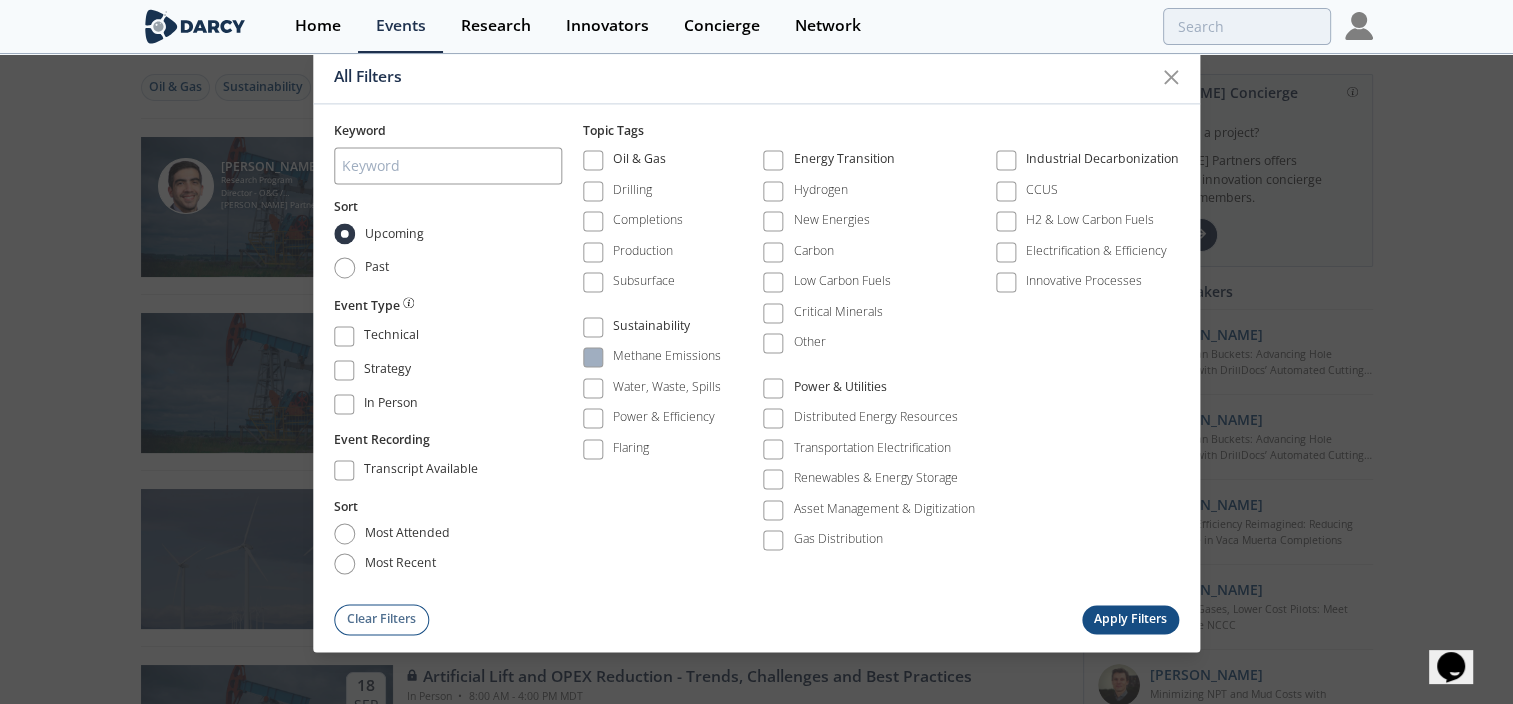 click at bounding box center [593, 358] 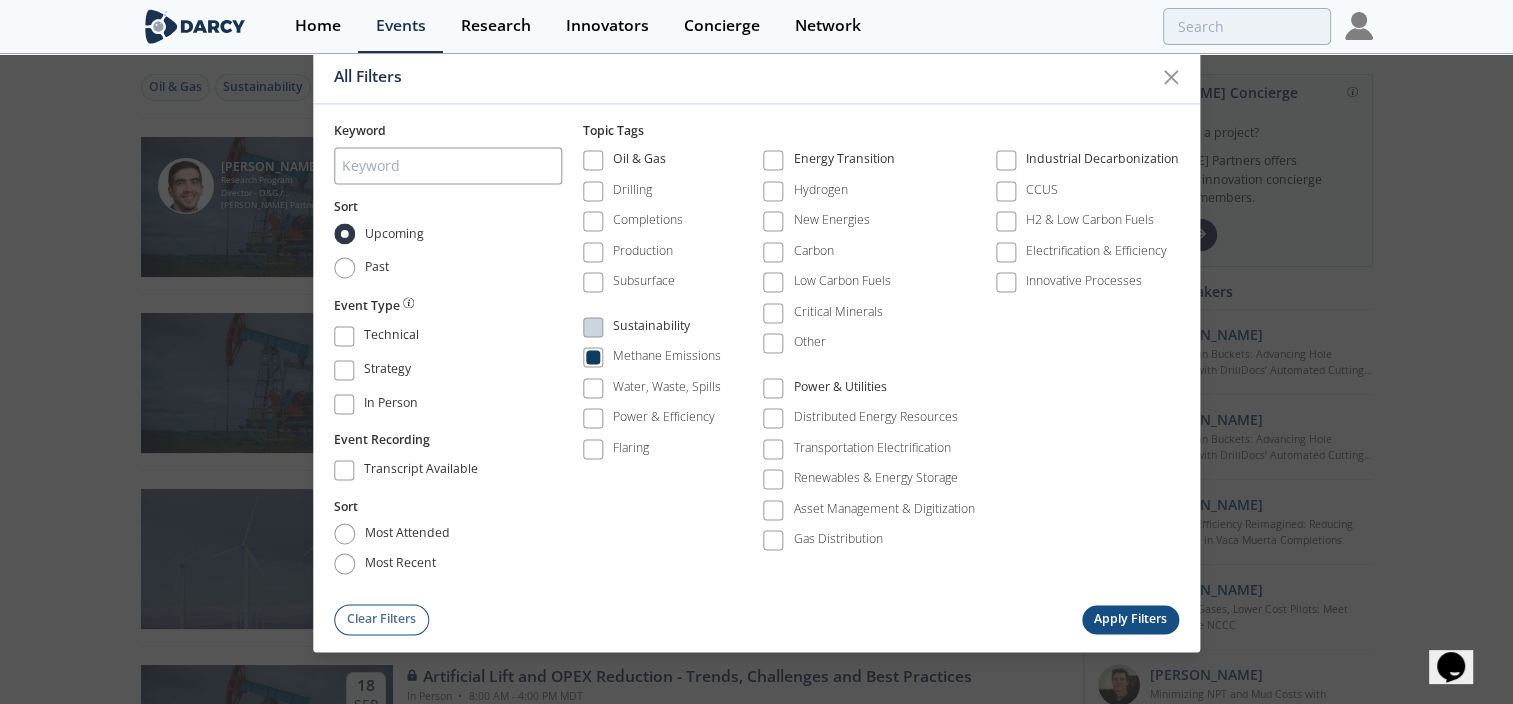click on "Apply Filters" at bounding box center (1131, 619) 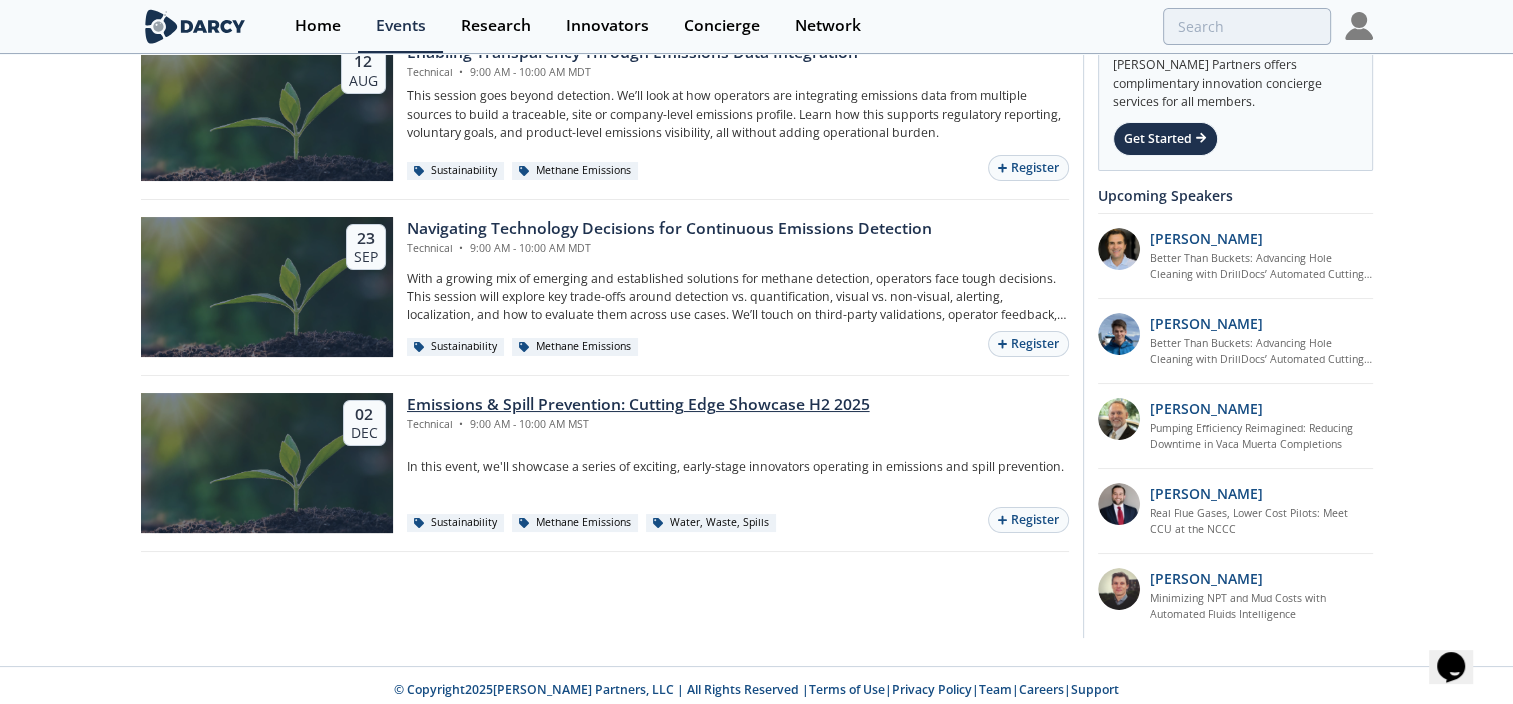 scroll, scrollTop: 0, scrollLeft: 0, axis: both 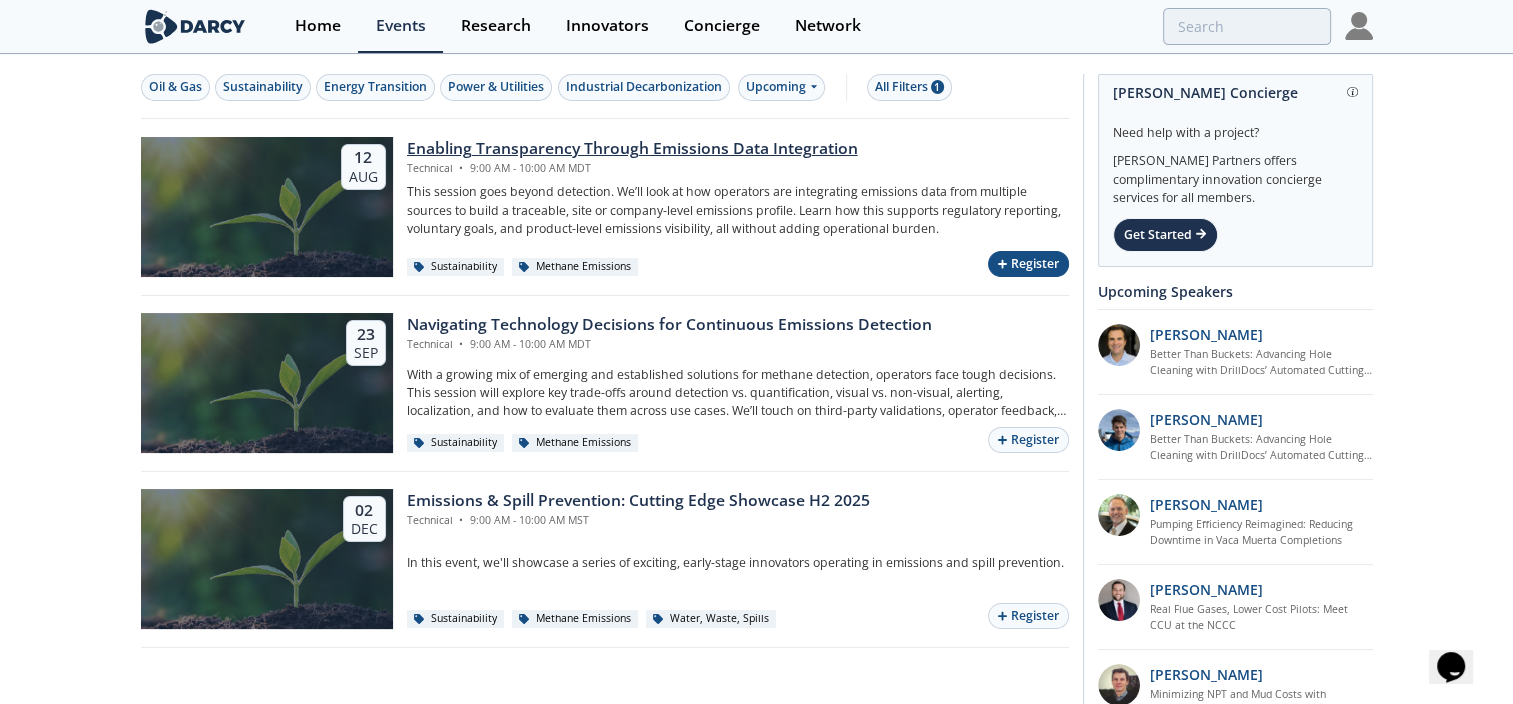 click on "Register" at bounding box center [1028, 264] 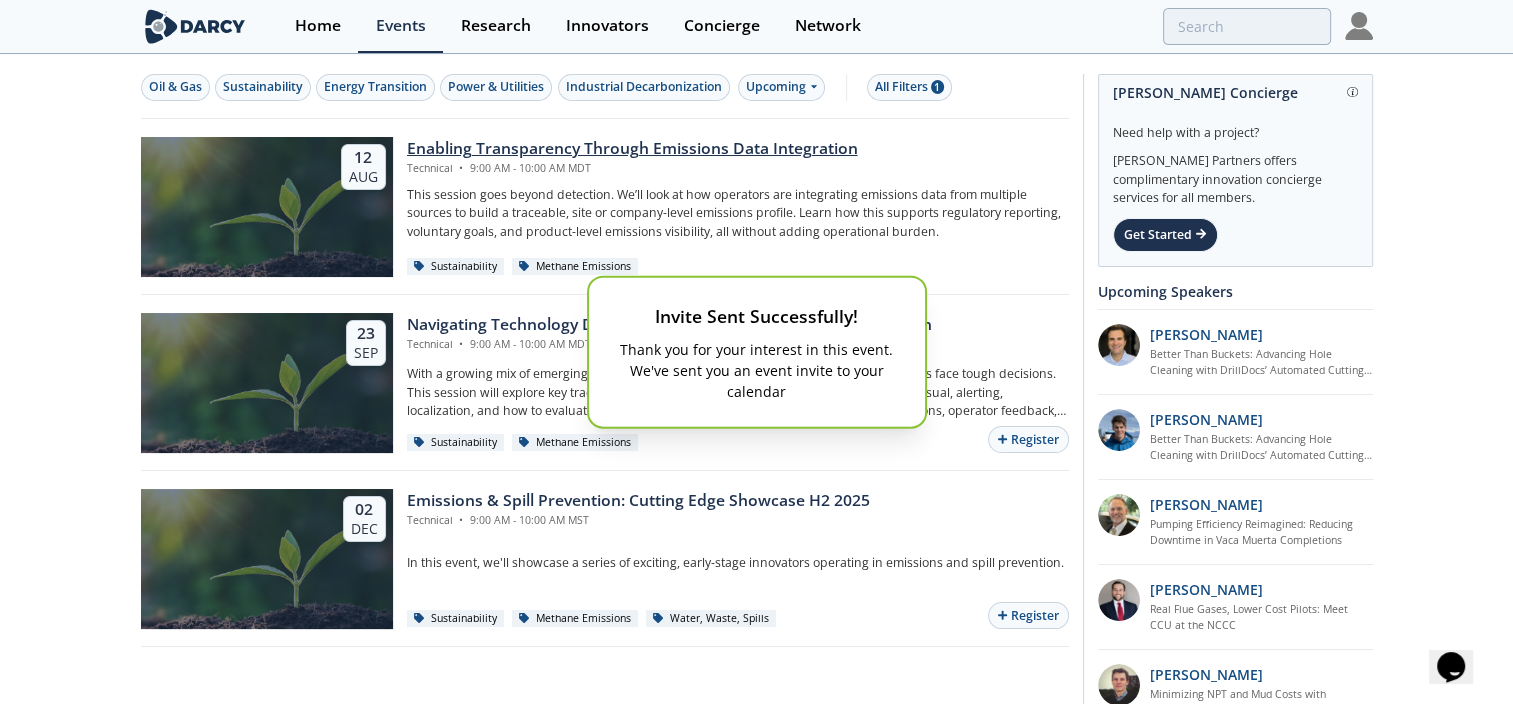 click on "Invite Sent Successfully!
Thank you for your interest in this event. We've sent you an event invite to your calendar" at bounding box center [756, 352] 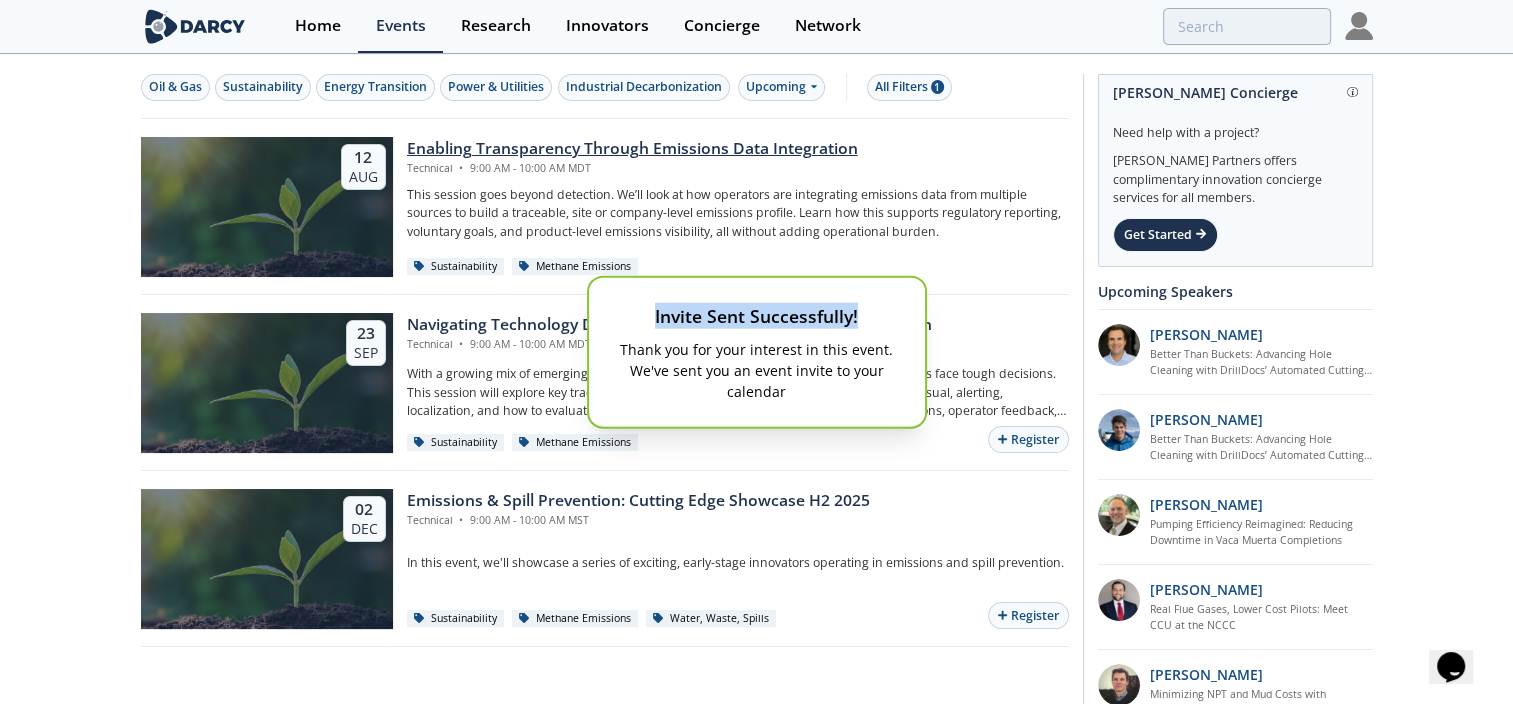 click on "Invite Sent Successfully!
Thank you for your interest in this event. We've sent you an event invite to your calendar" at bounding box center [756, 352] 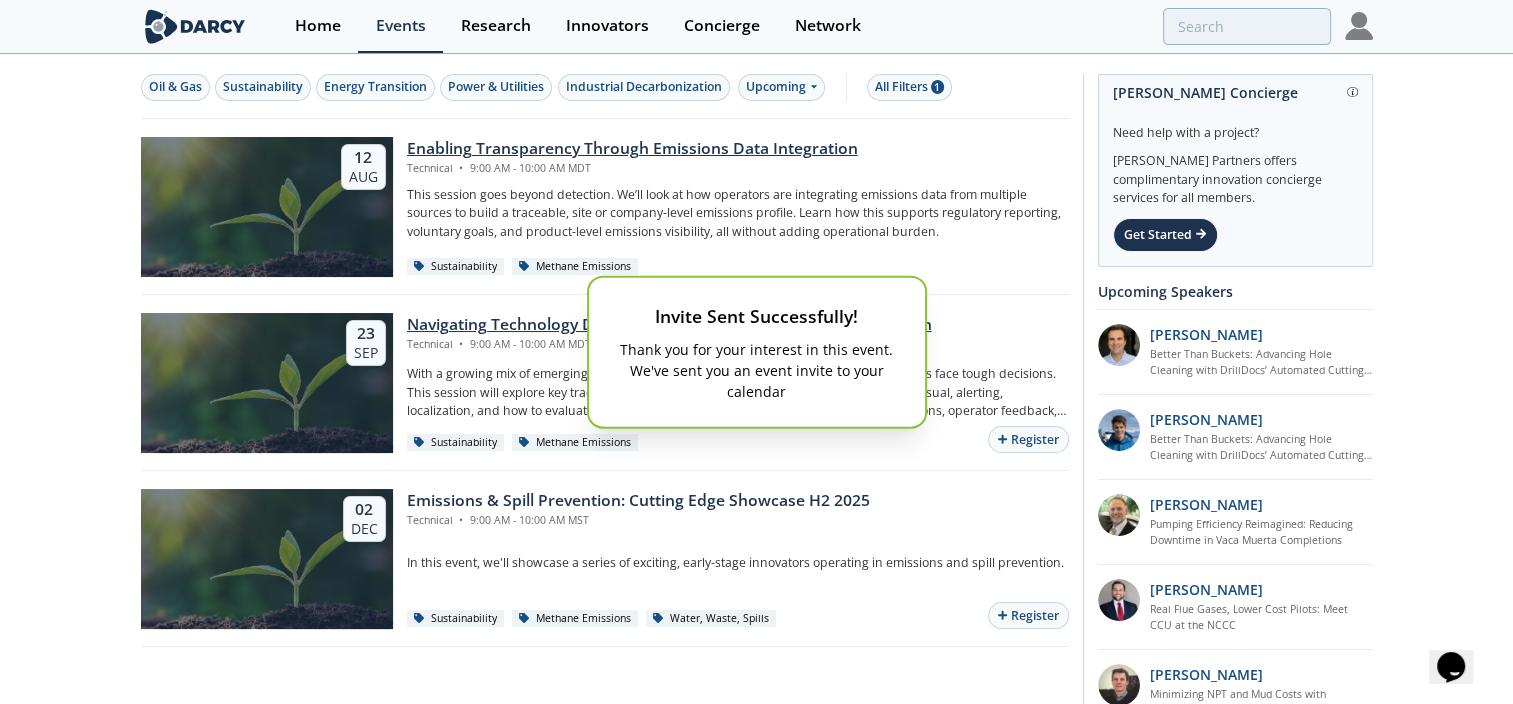 drag, startPoint x: 915, startPoint y: 283, endPoint x: 996, endPoint y: 344, distance: 101.4002 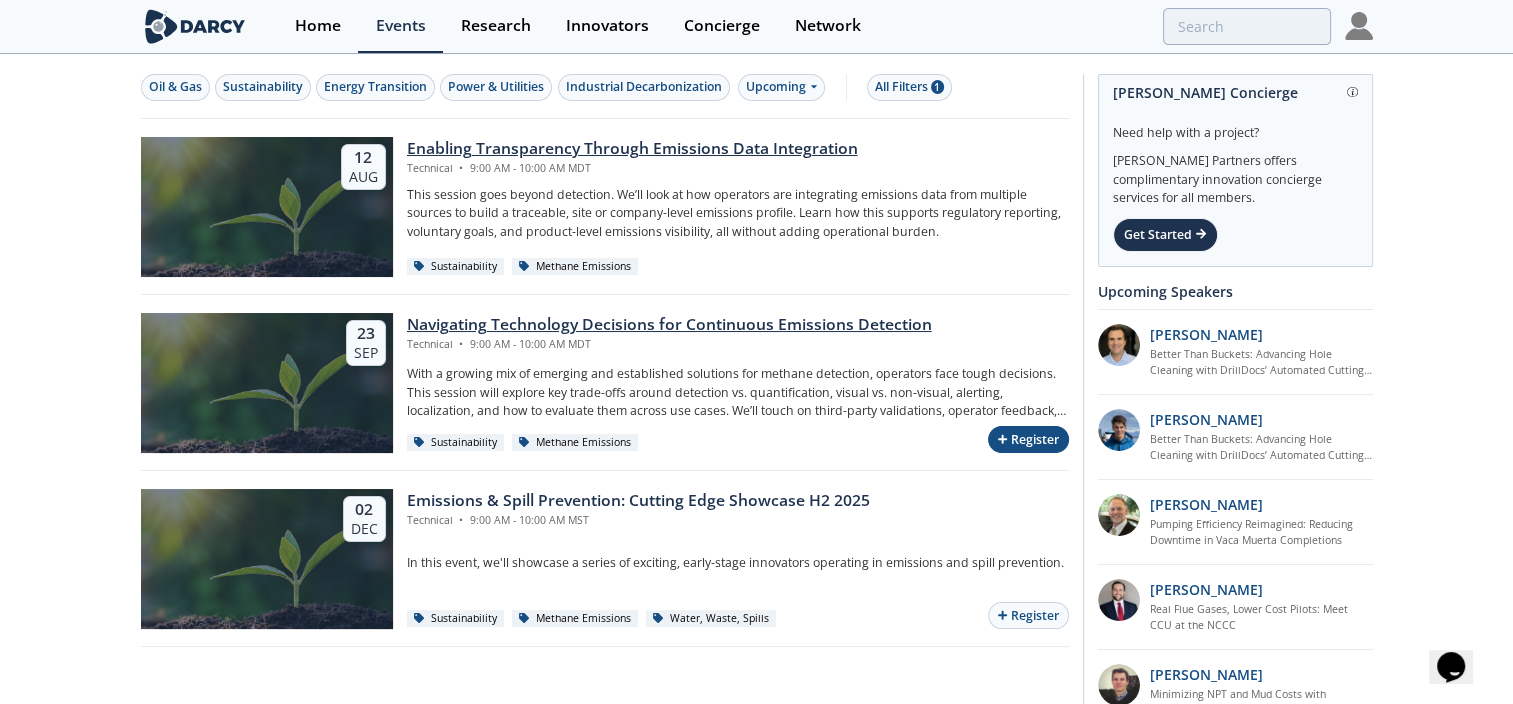 click on "Register" at bounding box center (1028, 439) 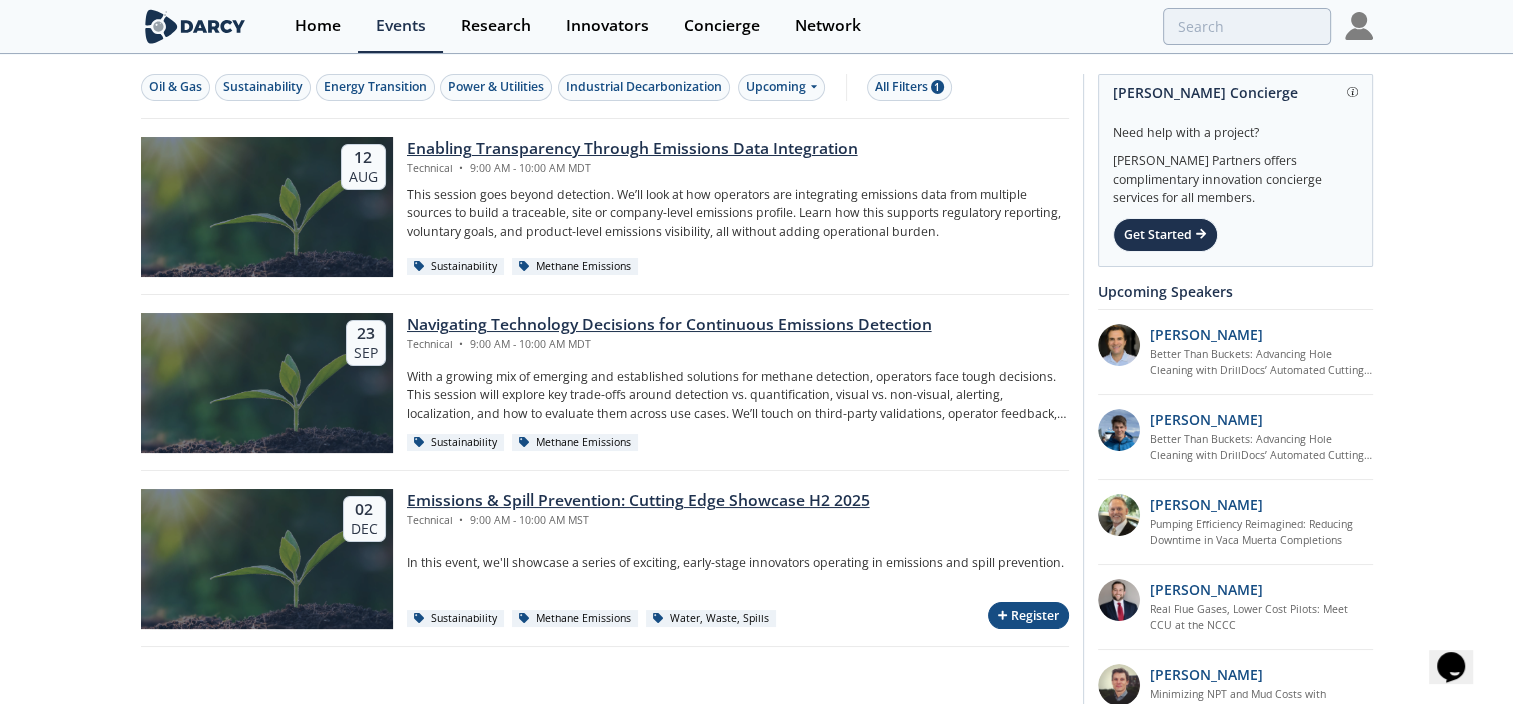 click on "Register" at bounding box center [1028, 615] 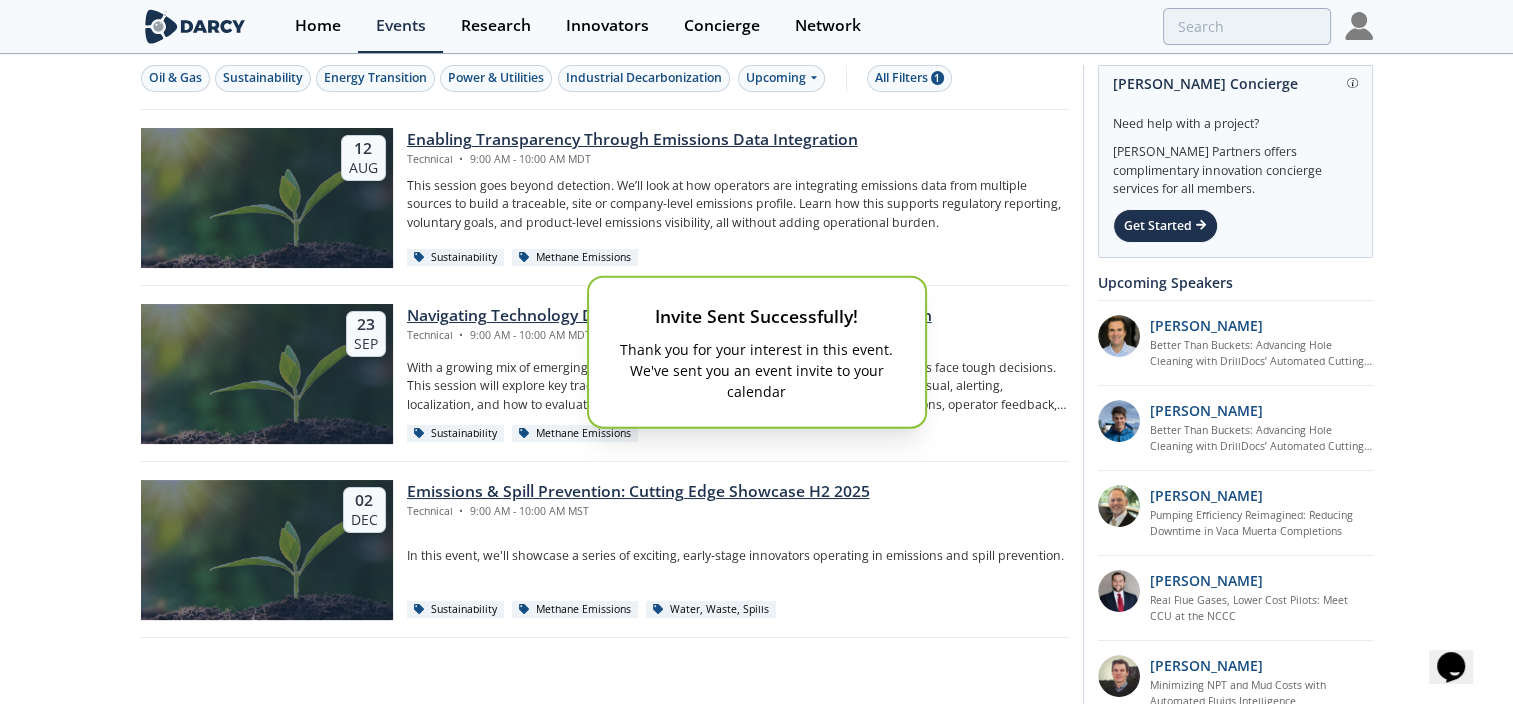 scroll, scrollTop: 0, scrollLeft: 0, axis: both 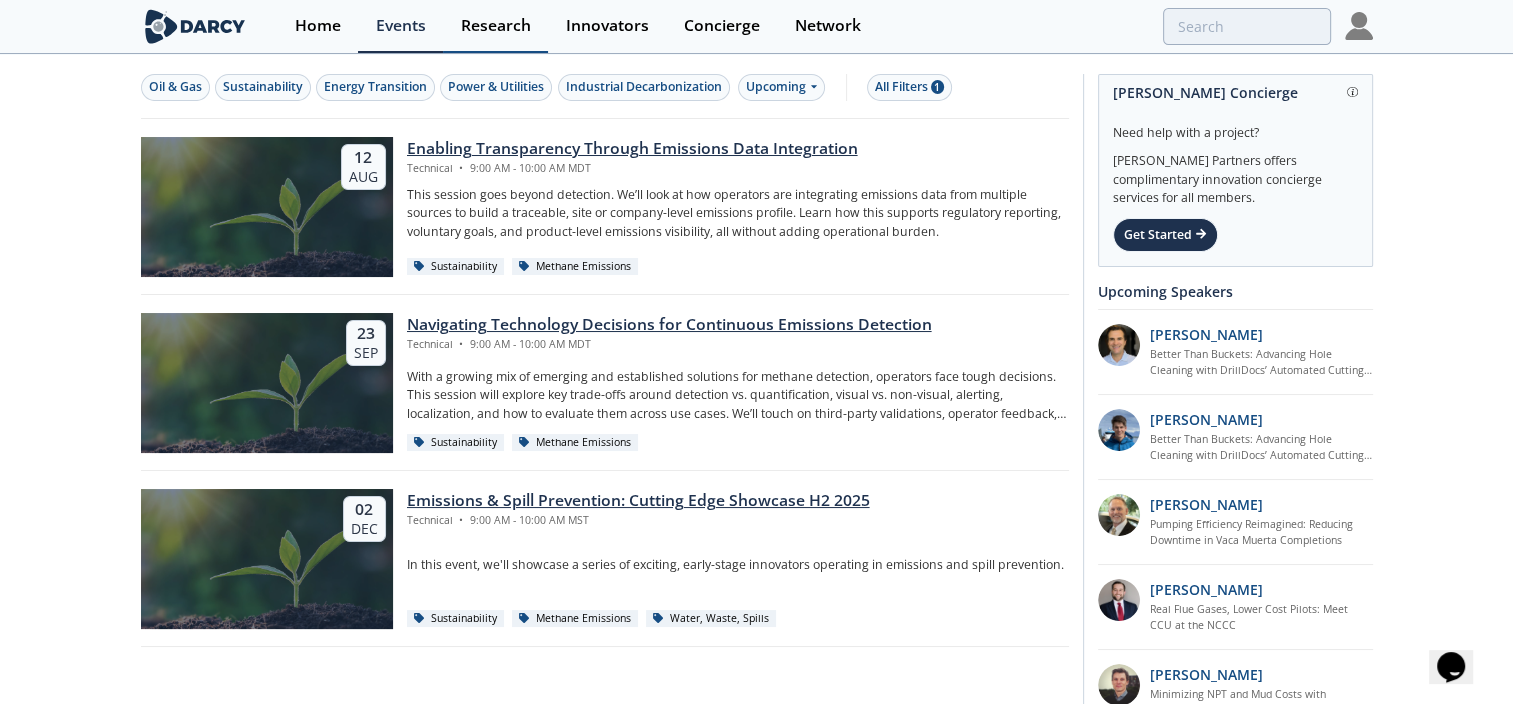 click on "Research" at bounding box center [496, 26] 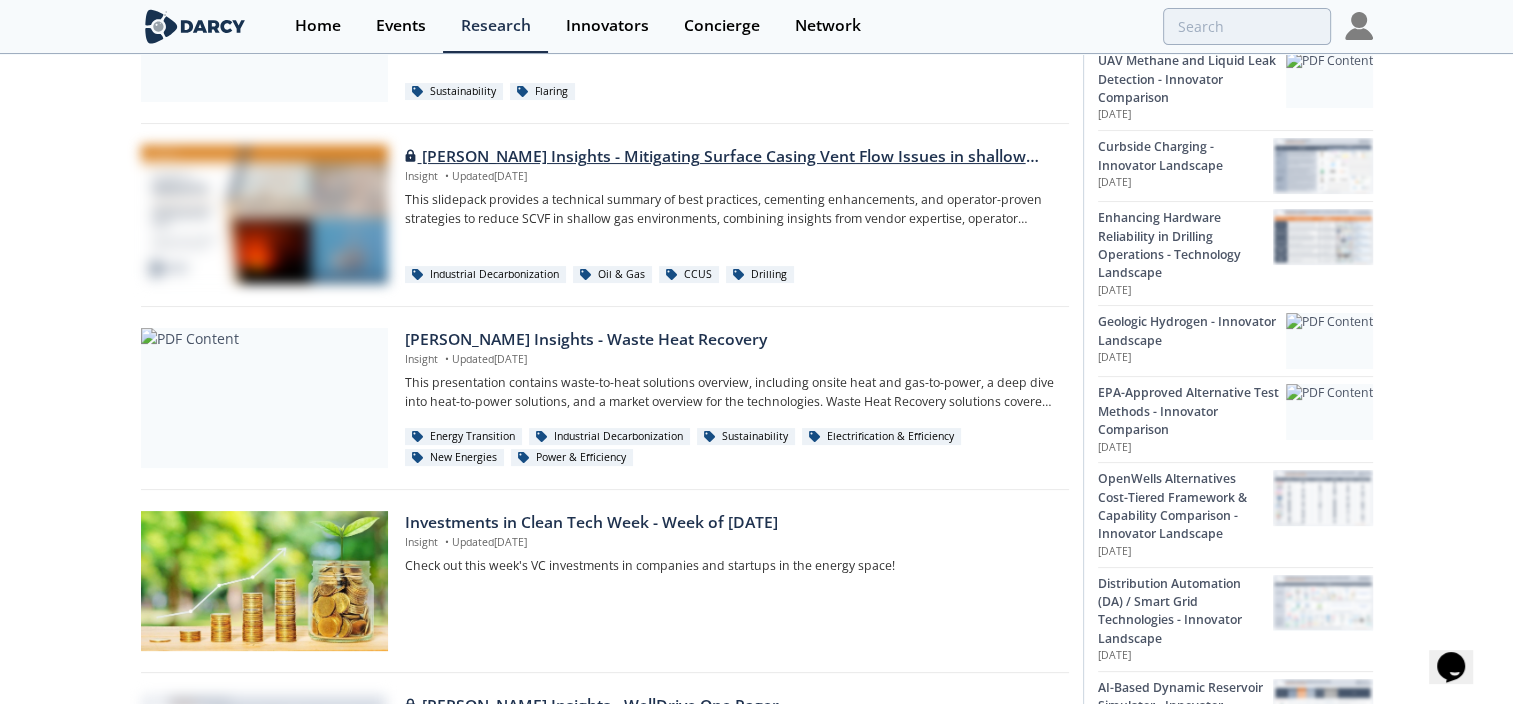 scroll, scrollTop: 0, scrollLeft: 0, axis: both 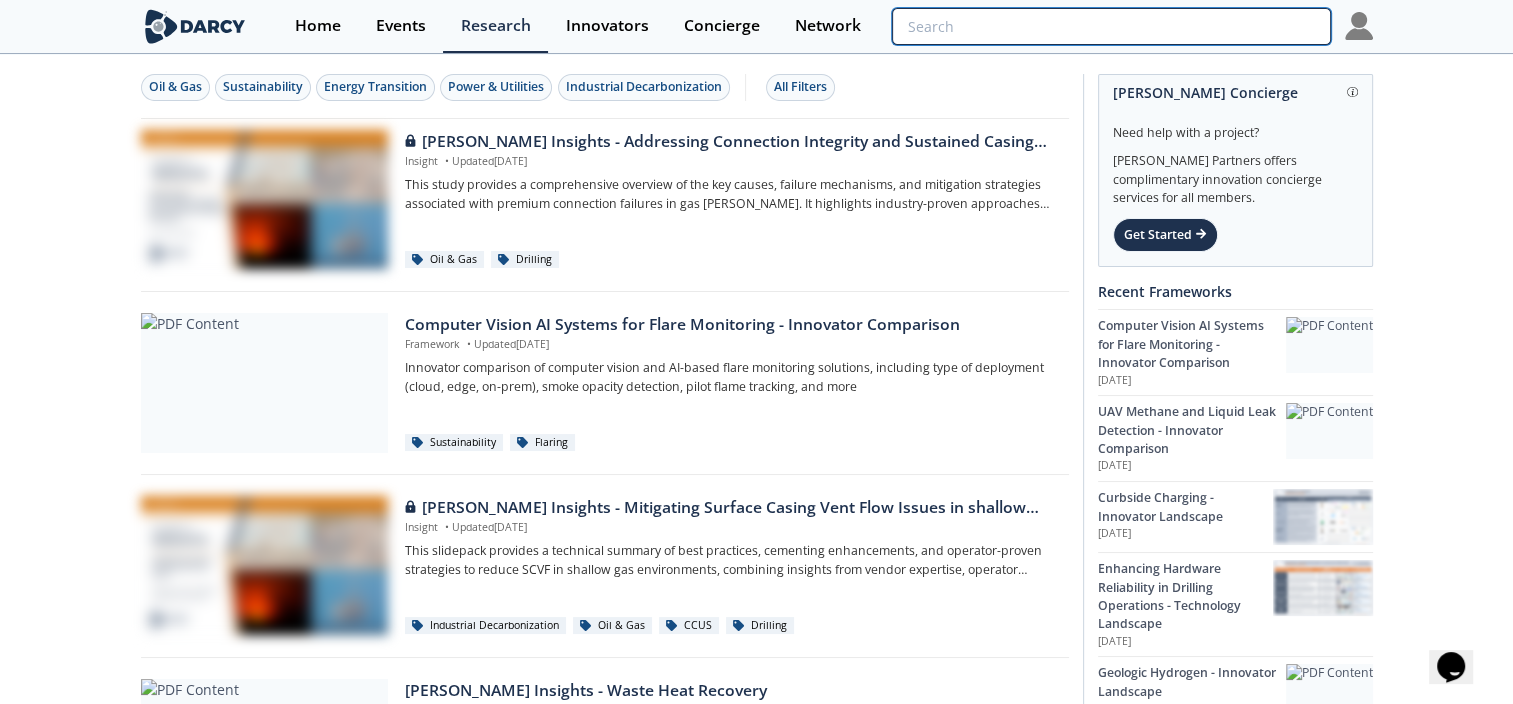 click at bounding box center [1111, 26] 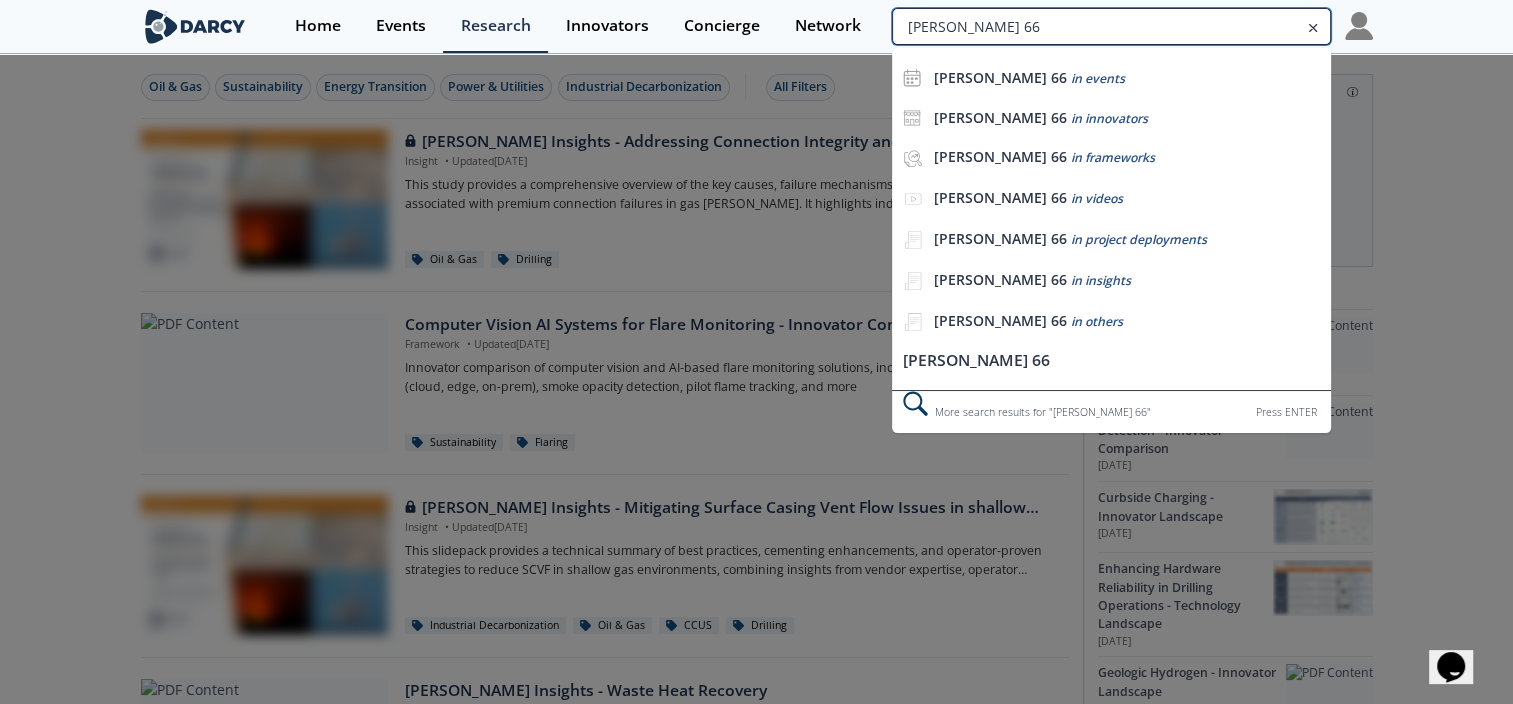 type on "[PERSON_NAME] 66" 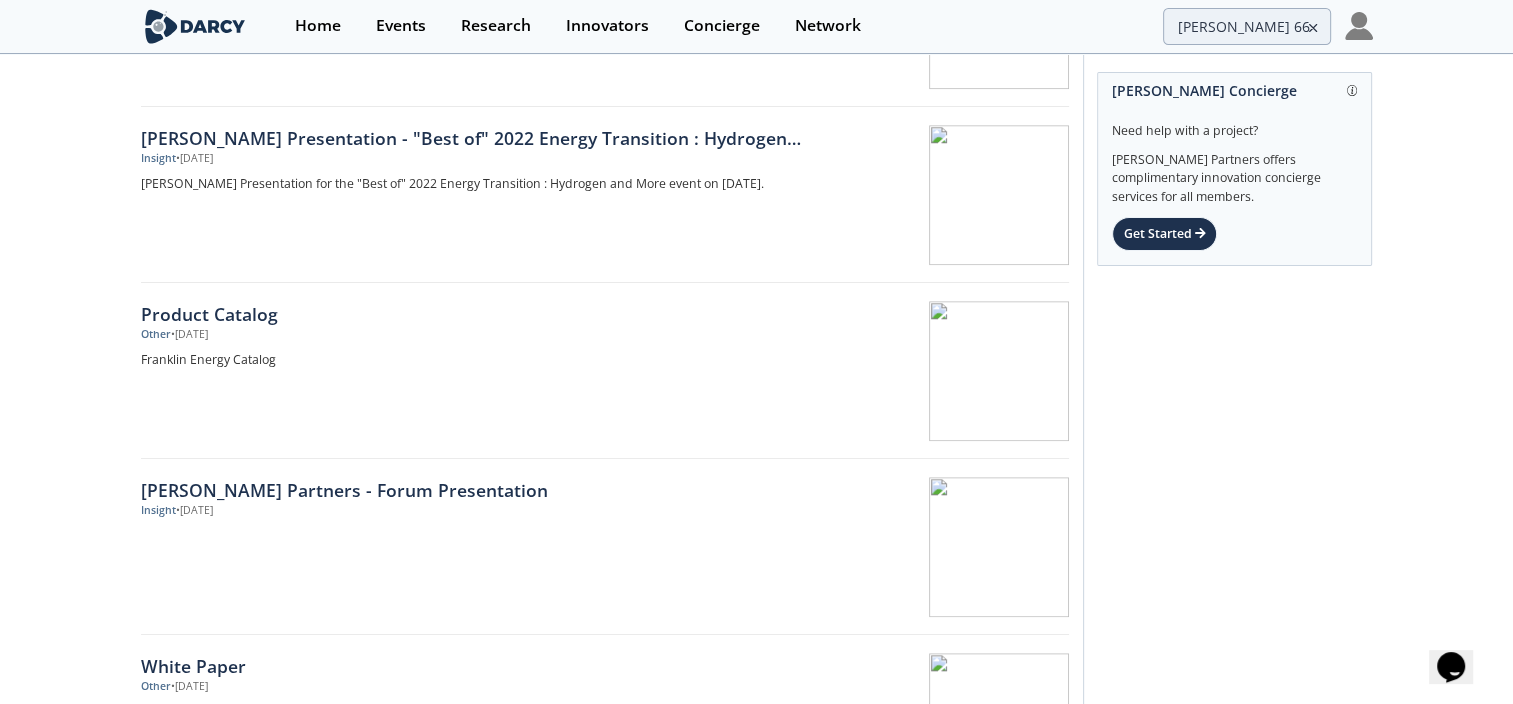 scroll, scrollTop: 1300, scrollLeft: 0, axis: vertical 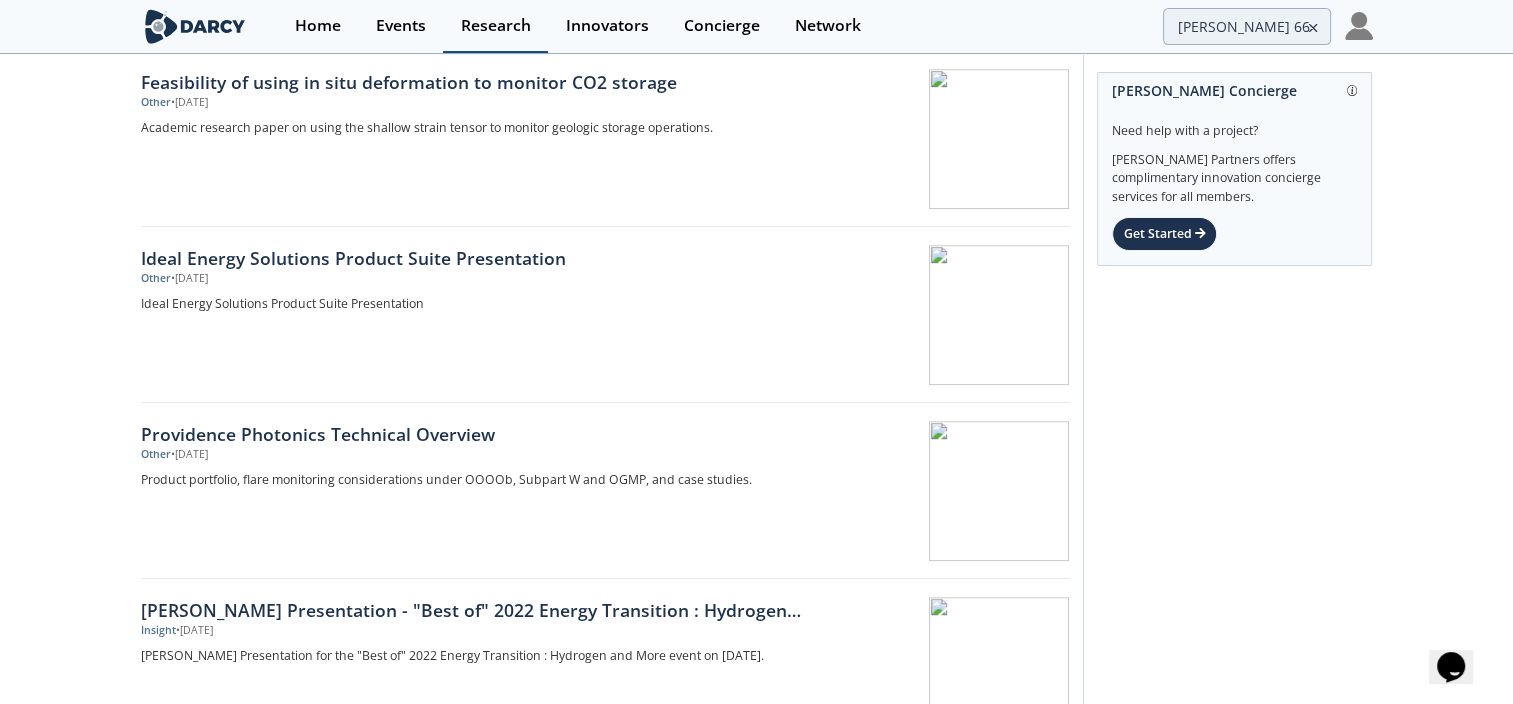 click on "Research" at bounding box center [496, 26] 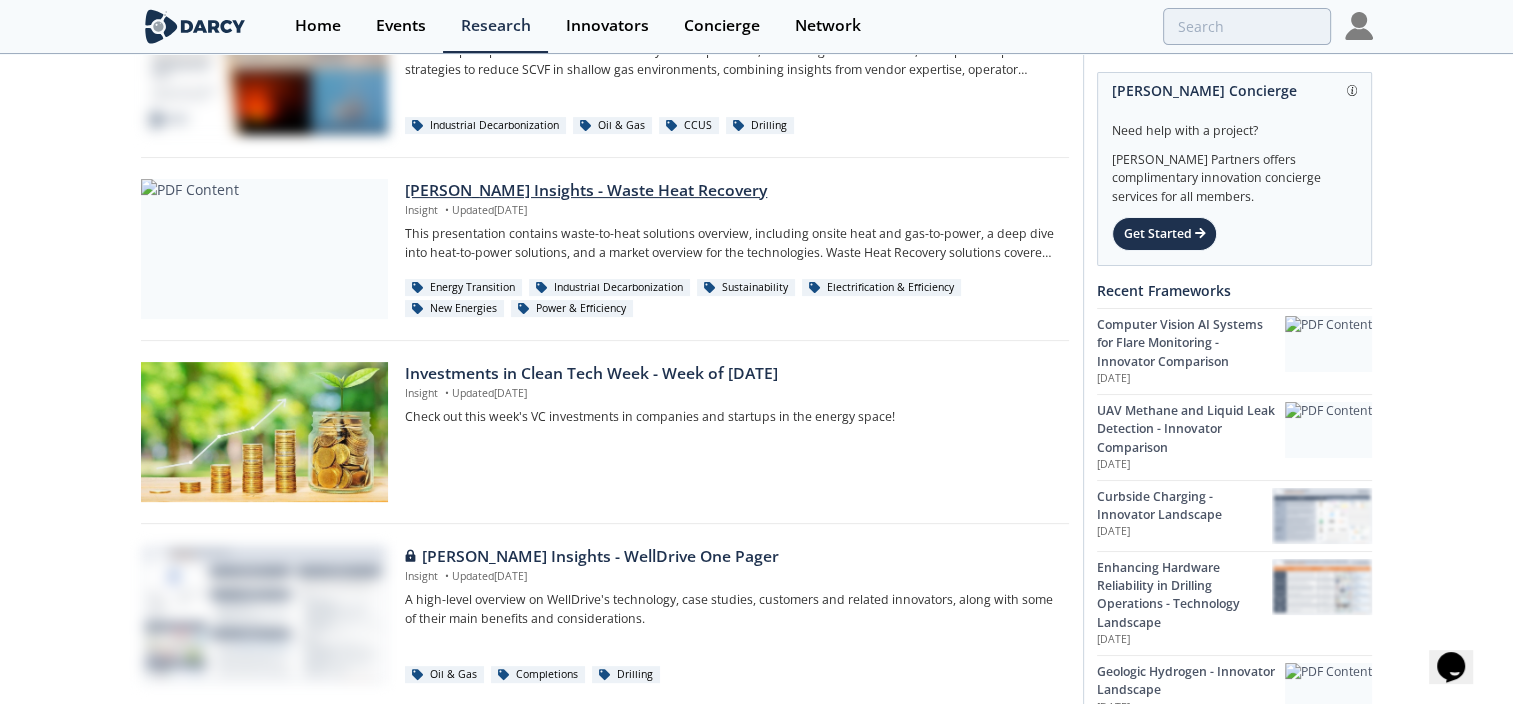 scroll, scrollTop: 0, scrollLeft: 0, axis: both 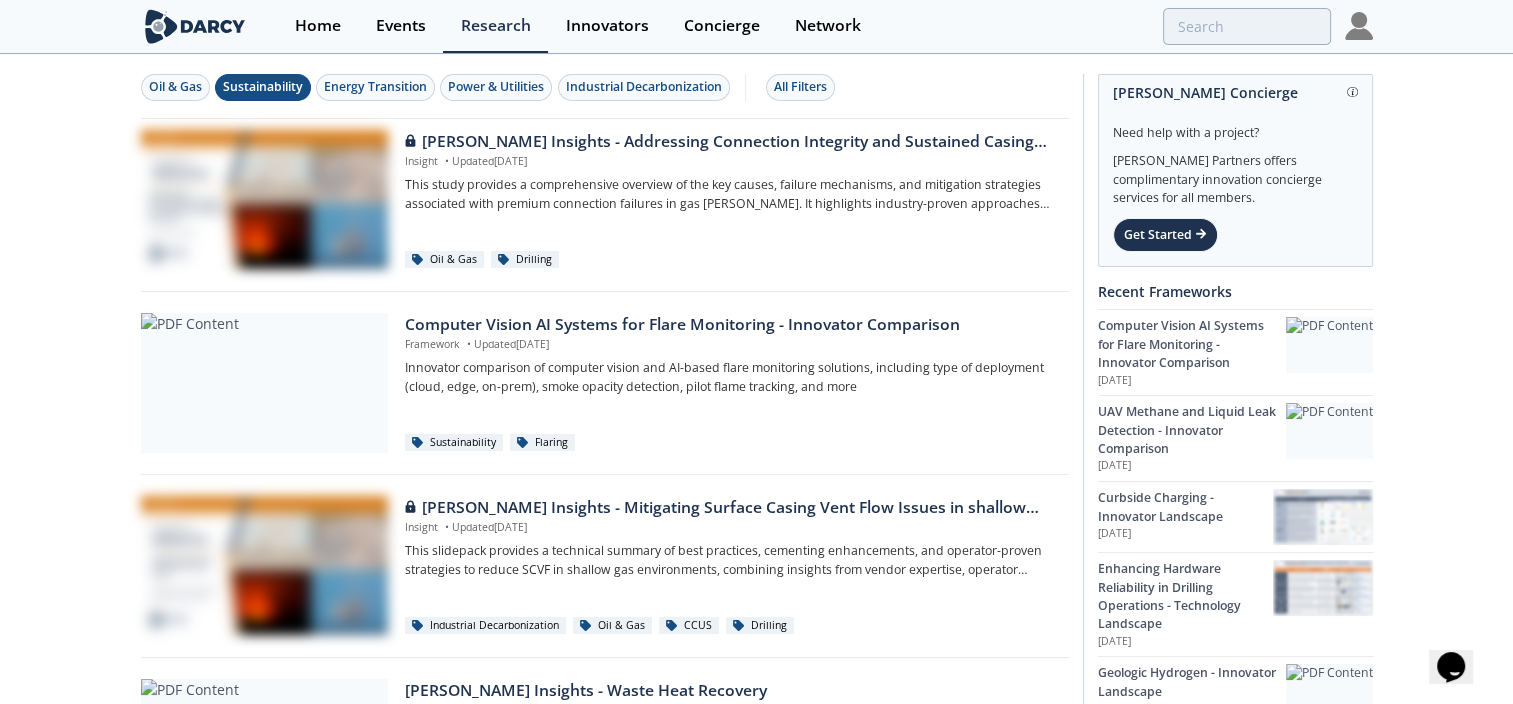click on "Sustainability" at bounding box center [263, 87] 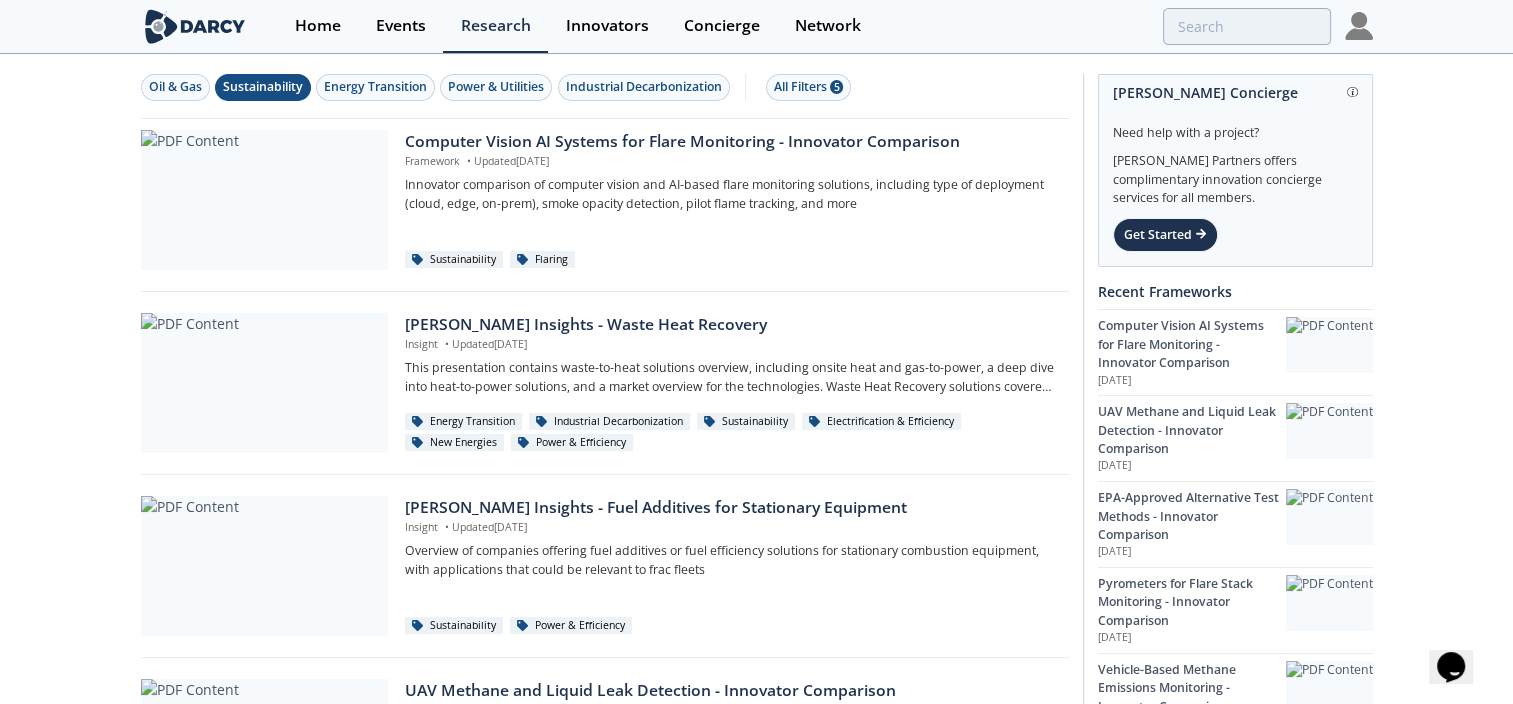 scroll, scrollTop: 0, scrollLeft: 0, axis: both 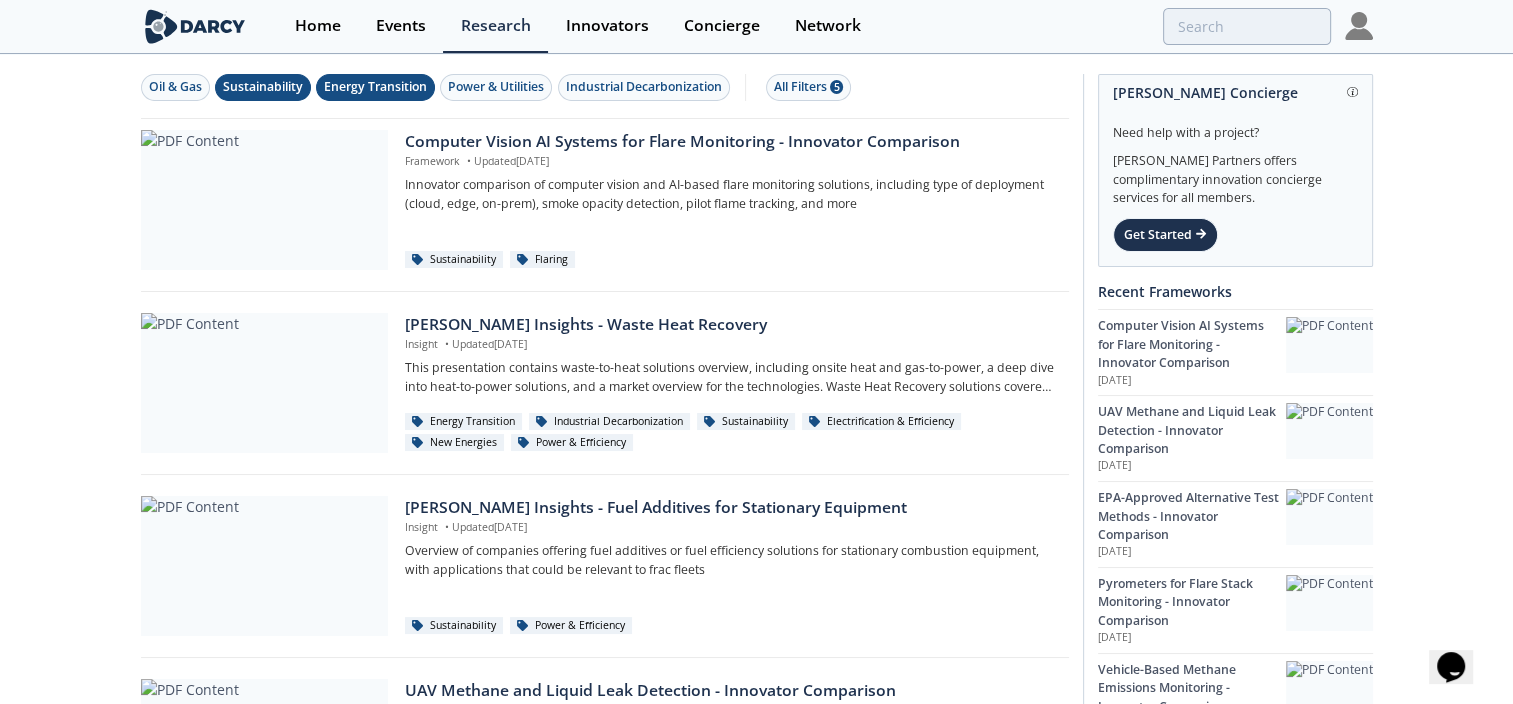 click on "Energy Transition" at bounding box center (375, 87) 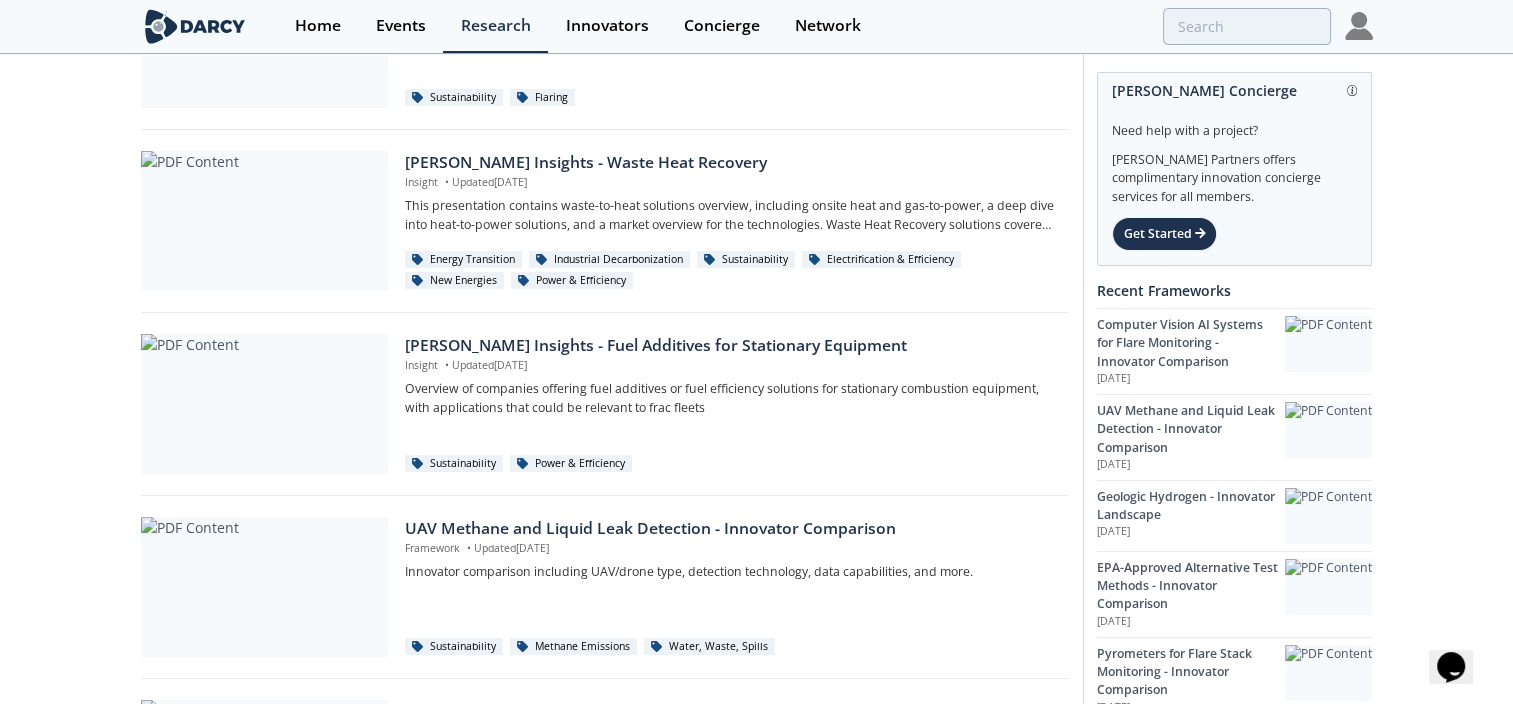 scroll, scrollTop: 0, scrollLeft: 0, axis: both 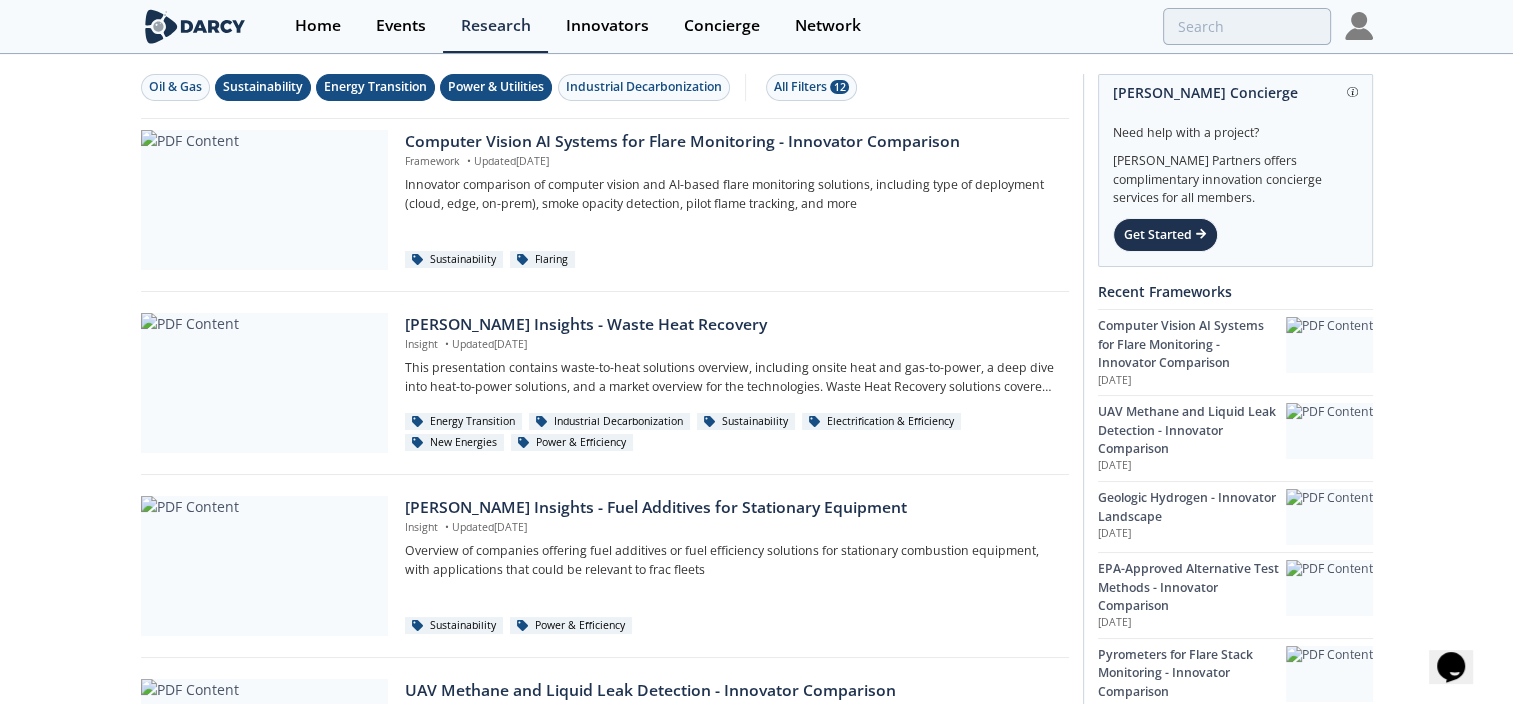 click on "Power & Utilities" at bounding box center [496, 87] 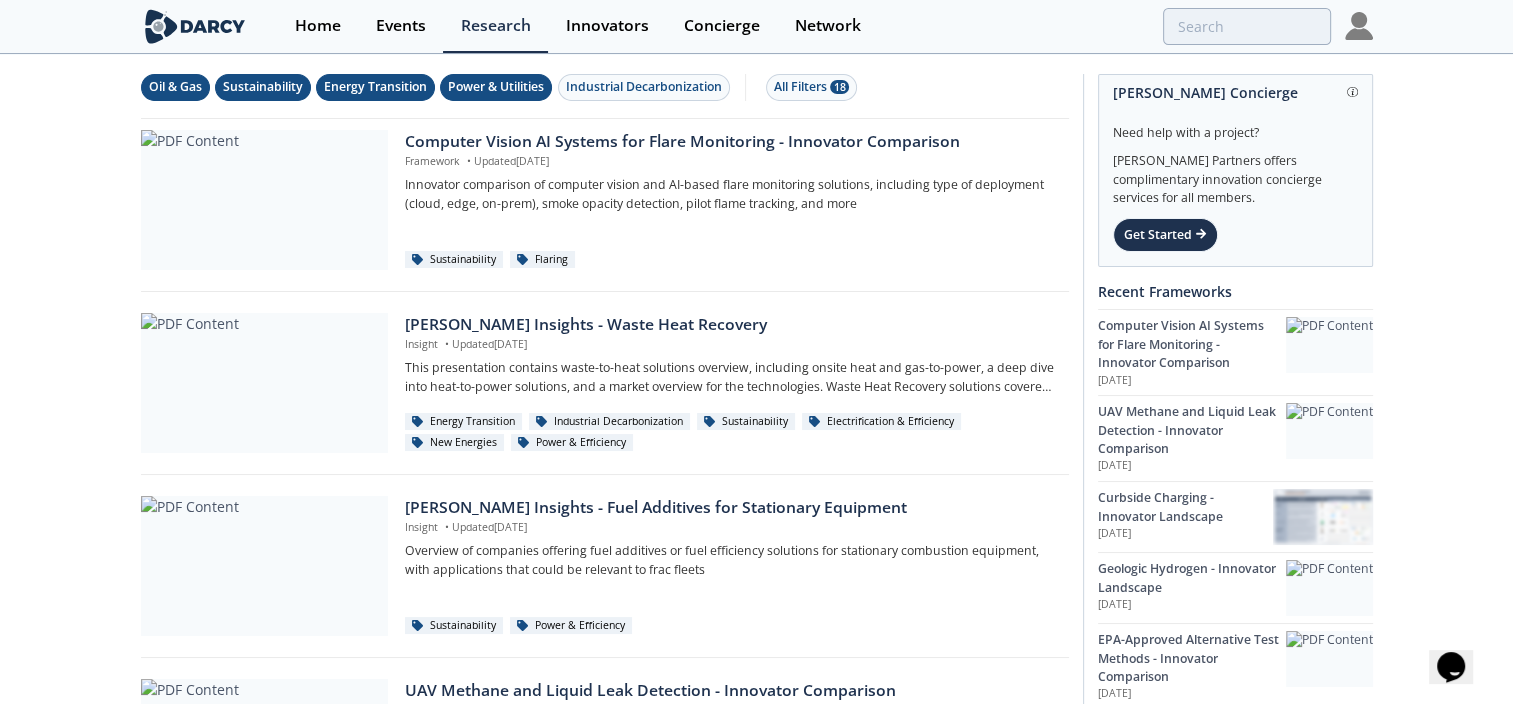 click on "Oil & Gas" at bounding box center (175, 87) 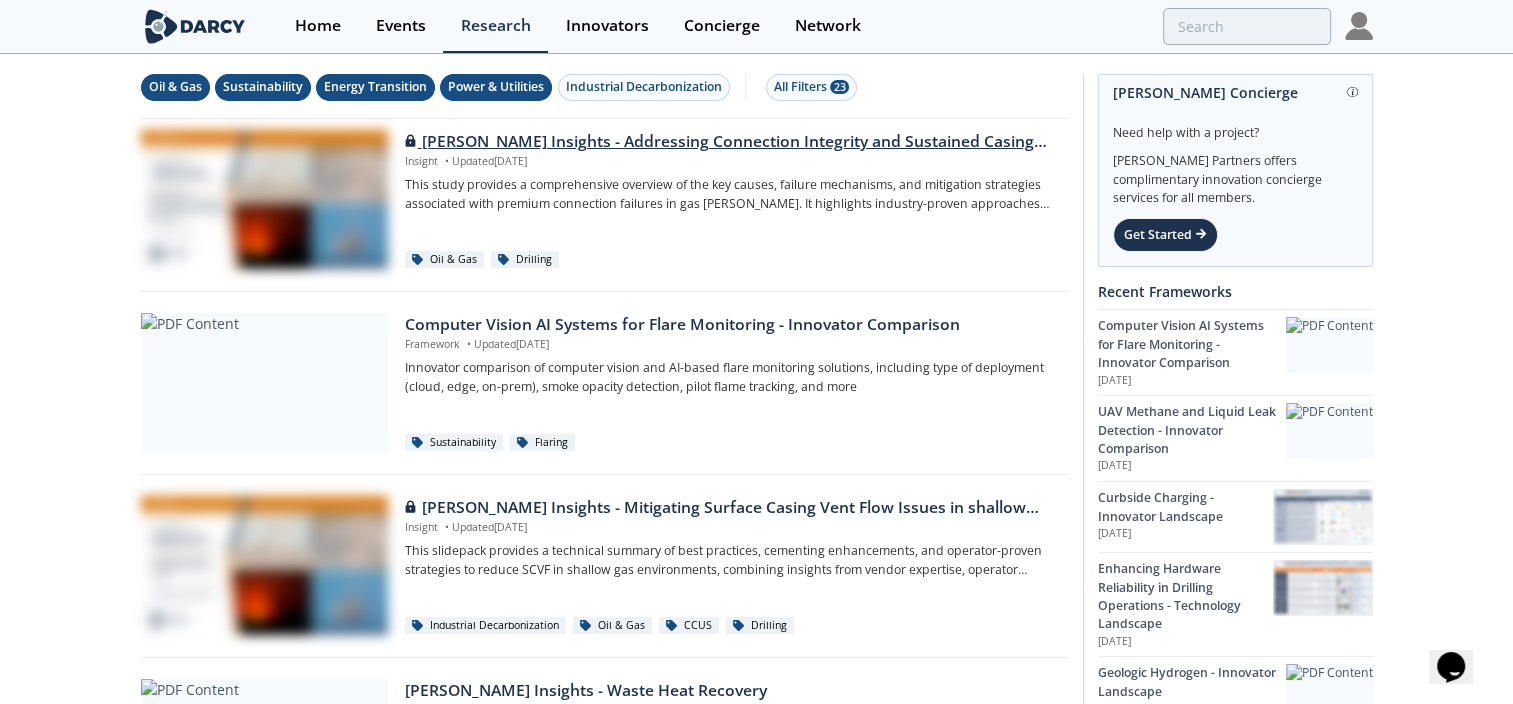 click at bounding box center [264, 200] 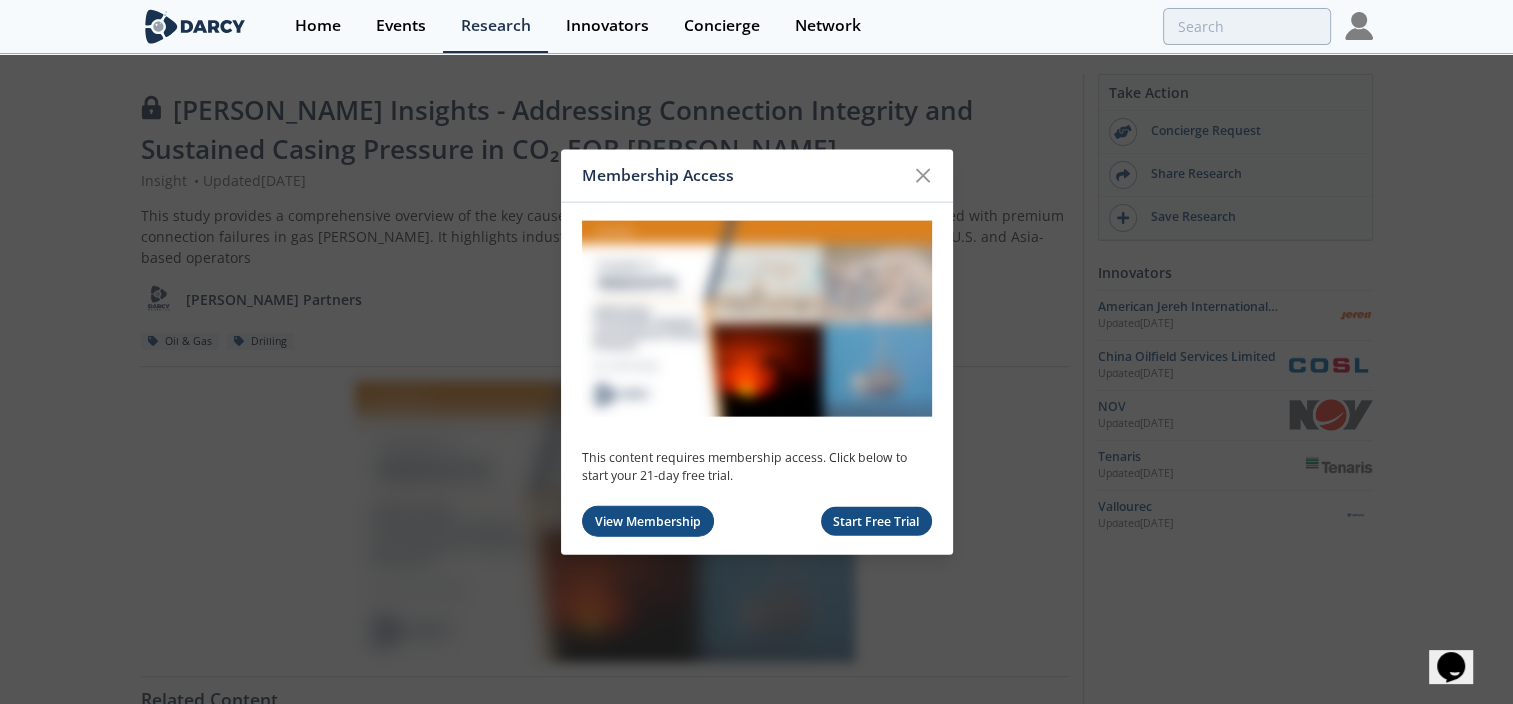 click on "View Membership" at bounding box center [648, 521] 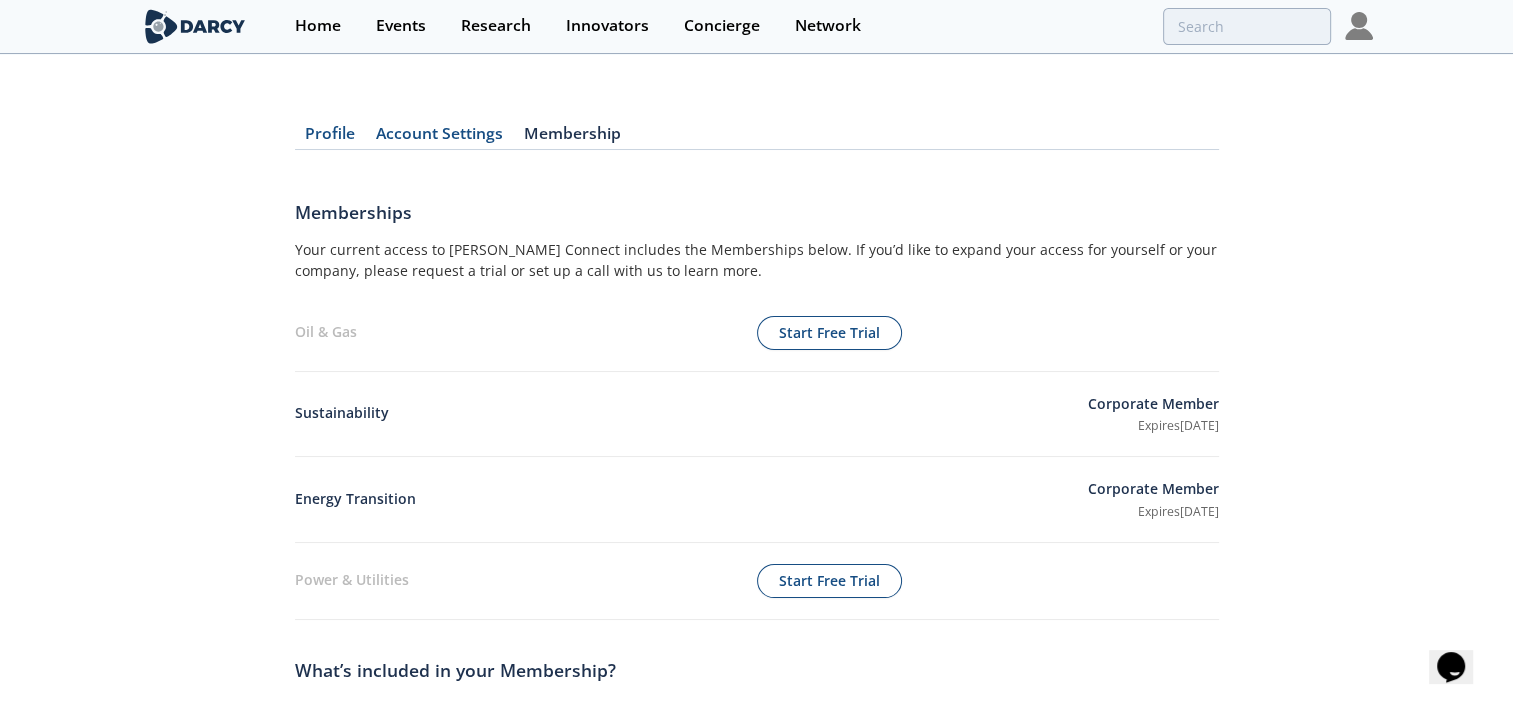 click on "Energy Transition
Corporate Member
Expires  [DATE]" at bounding box center [757, 500] 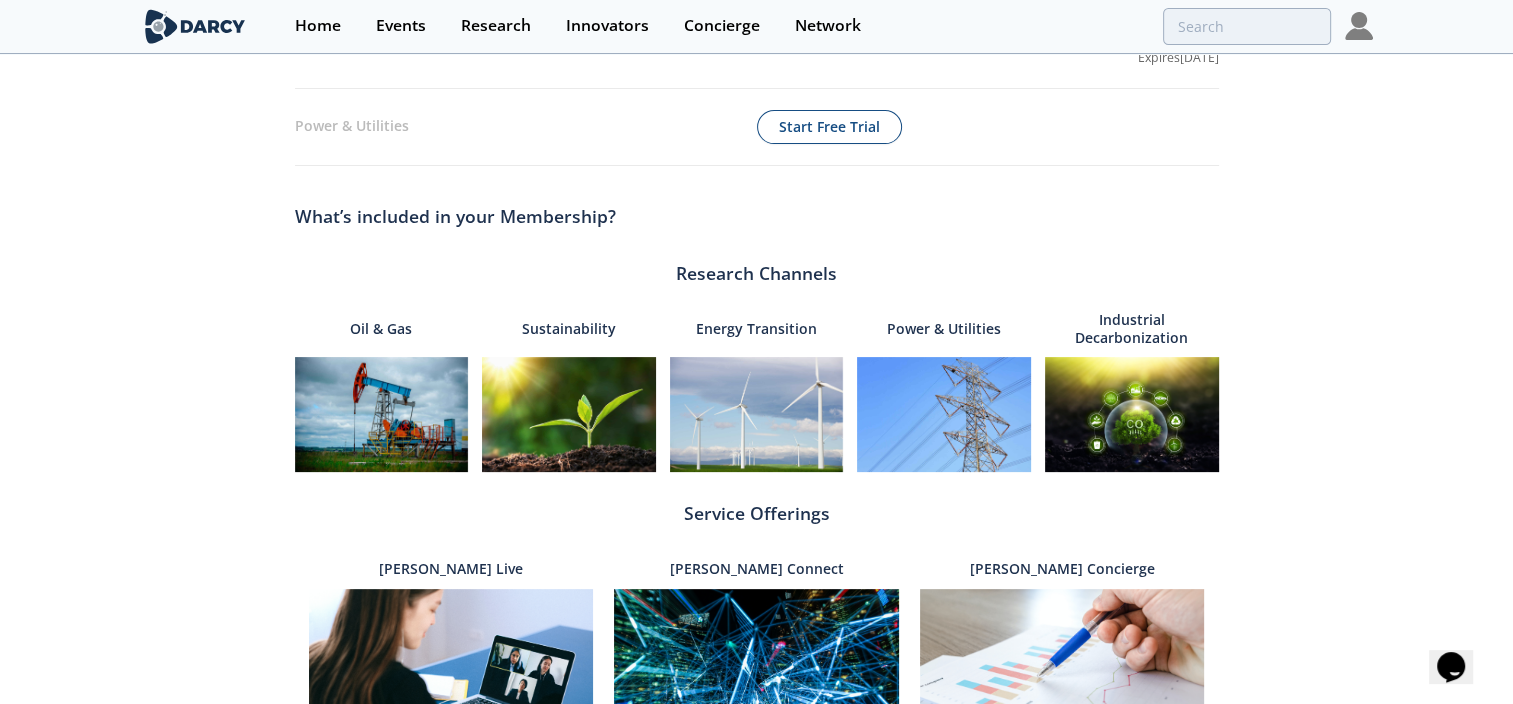 scroll, scrollTop: 600, scrollLeft: 0, axis: vertical 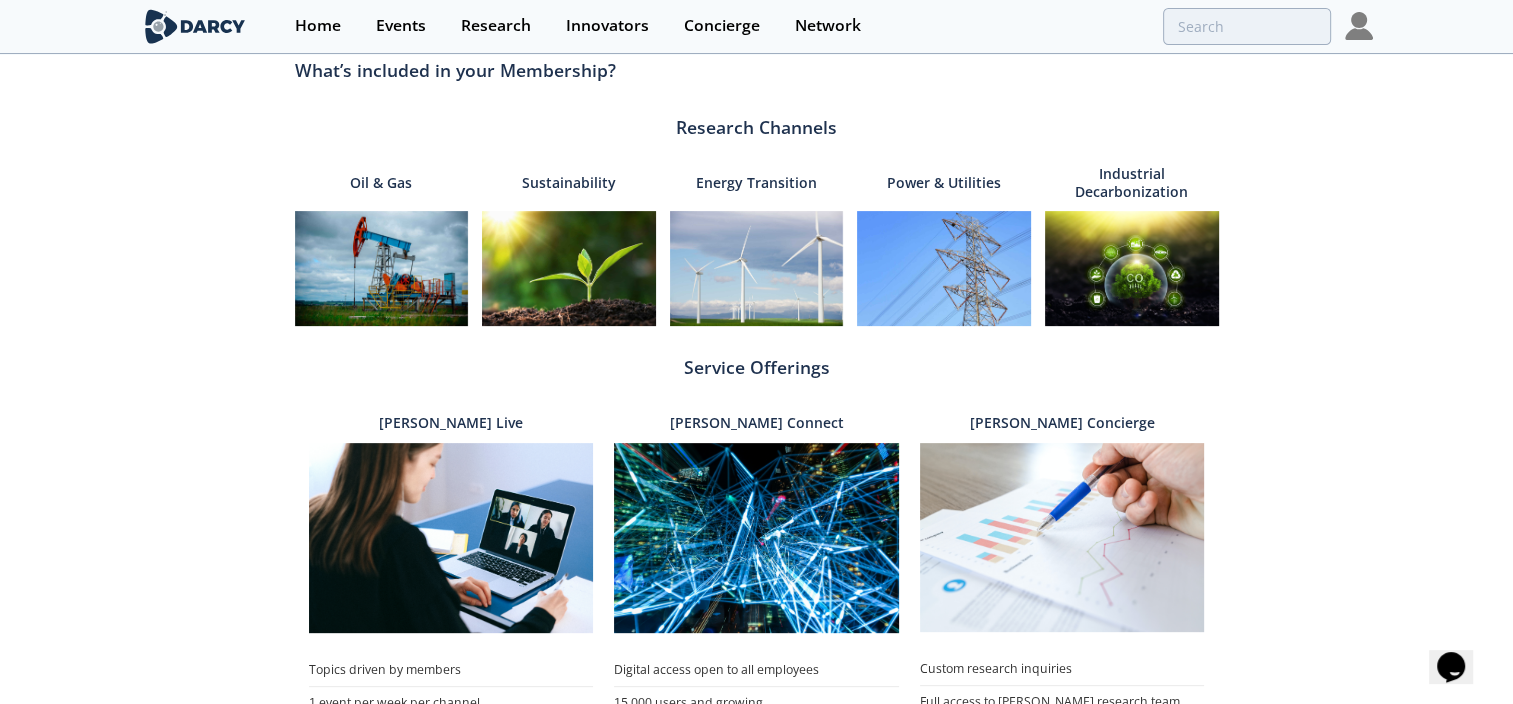 drag, startPoint x: 378, startPoint y: 265, endPoint x: 379, endPoint y: 254, distance: 11.045361 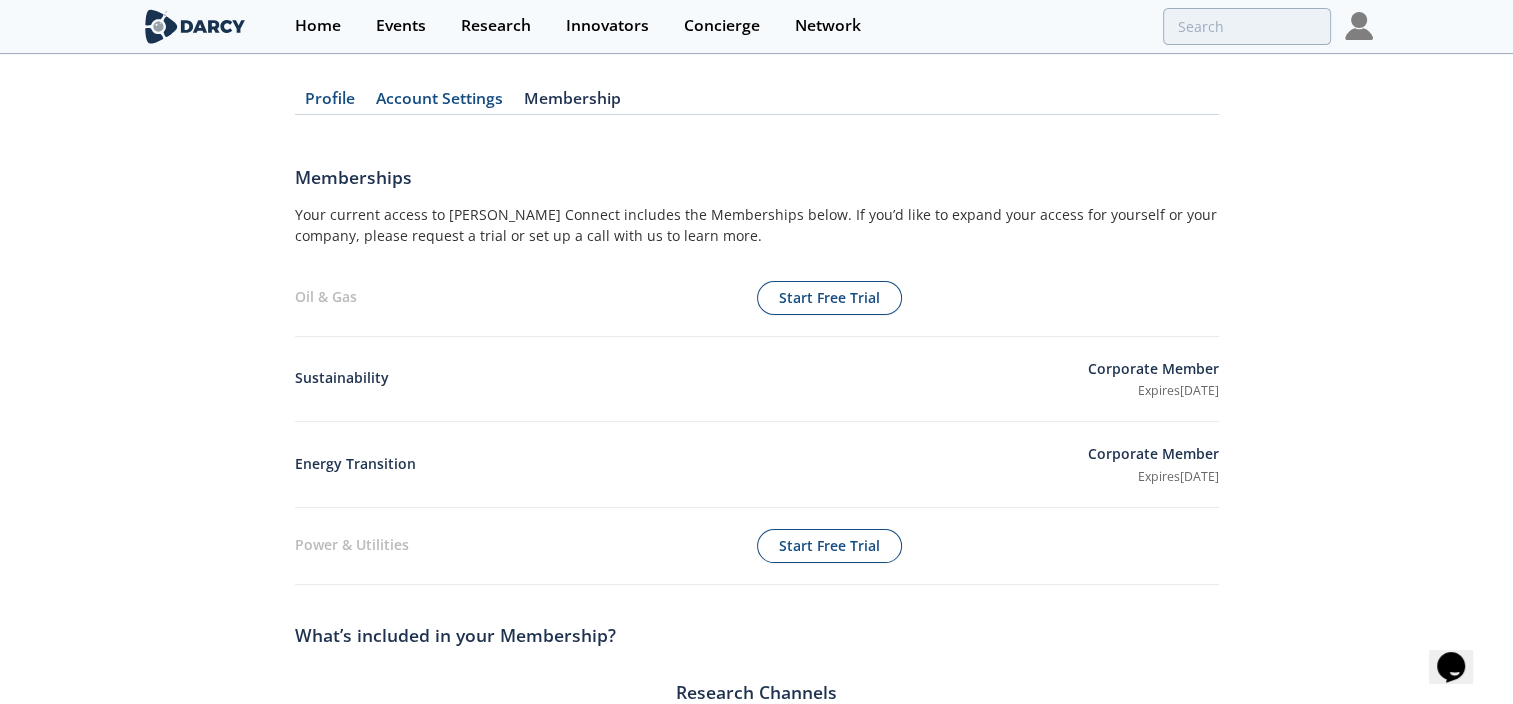 scroll, scrollTop: 0, scrollLeft: 0, axis: both 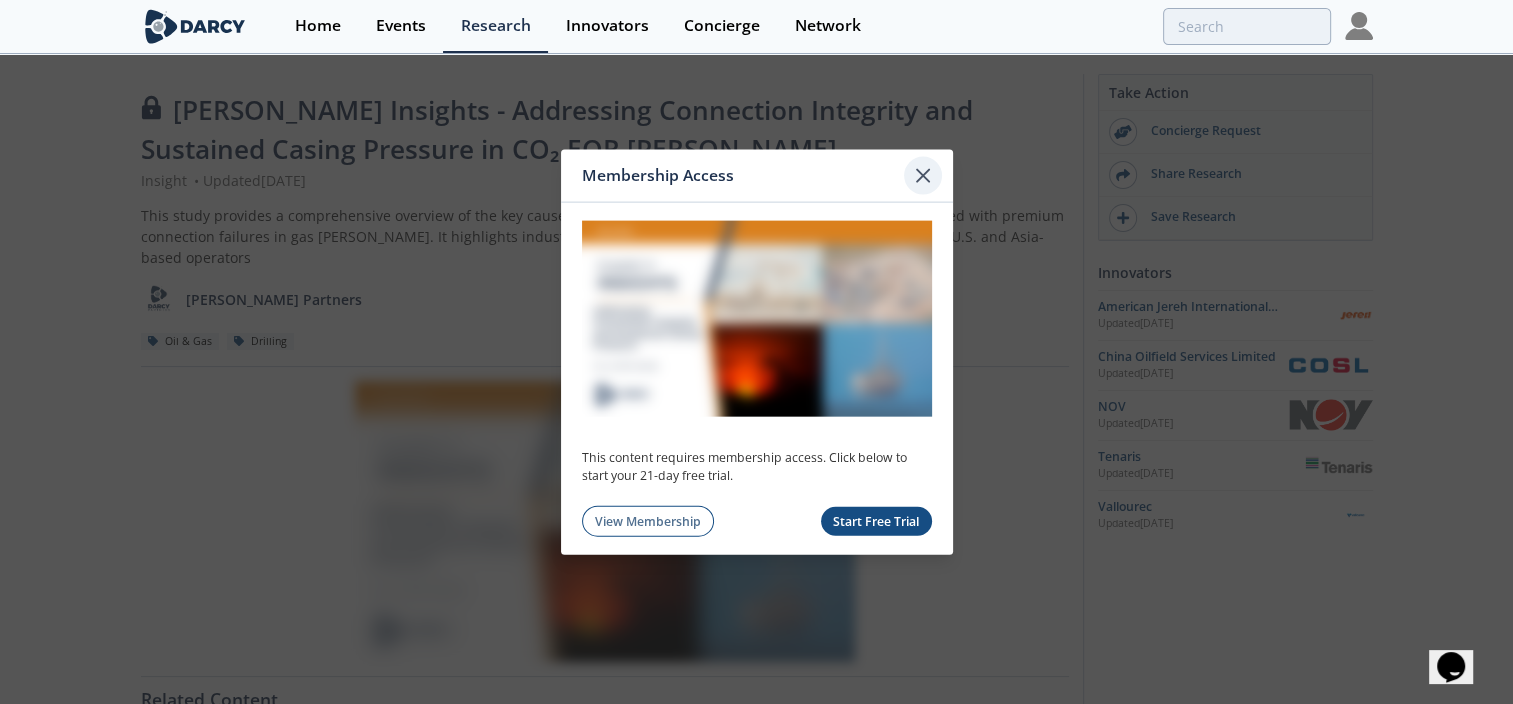 click 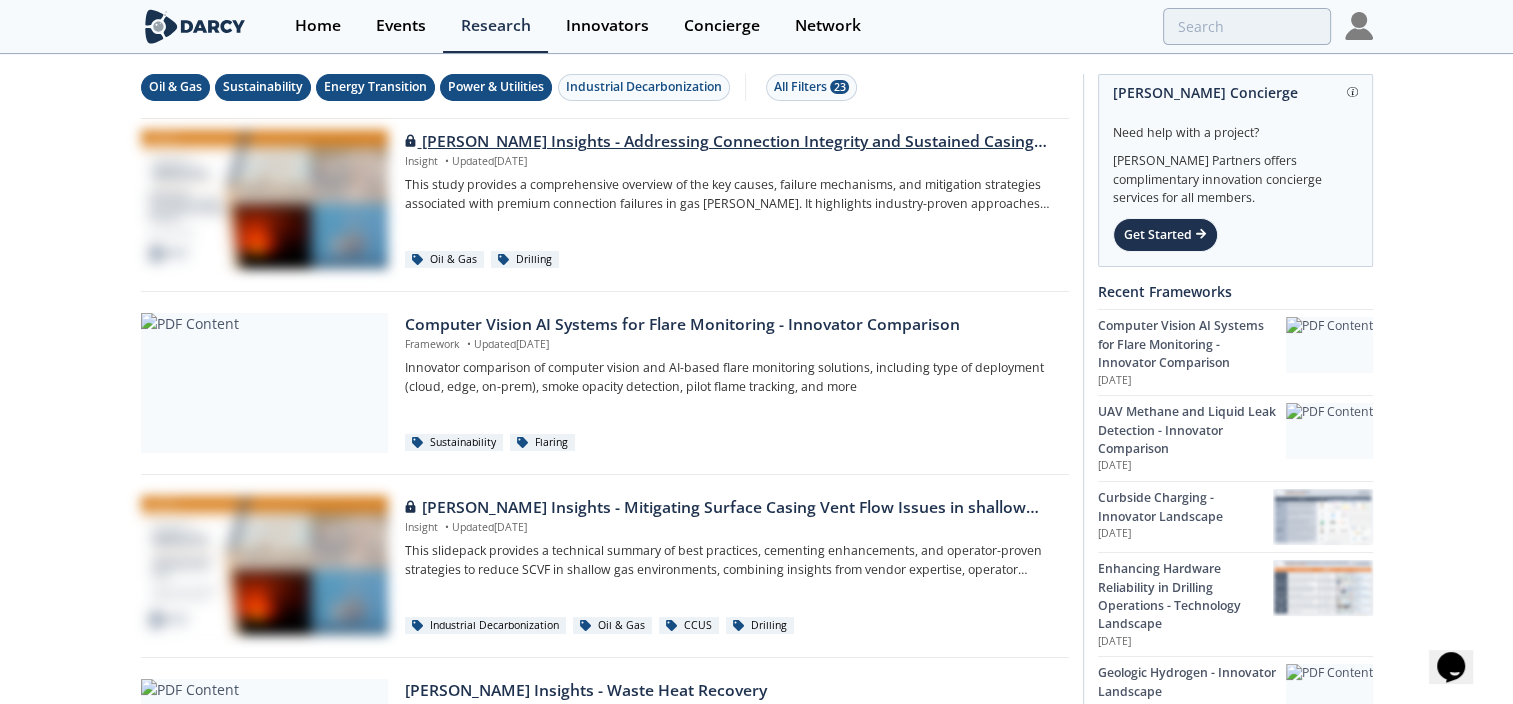 click at bounding box center (264, 200) 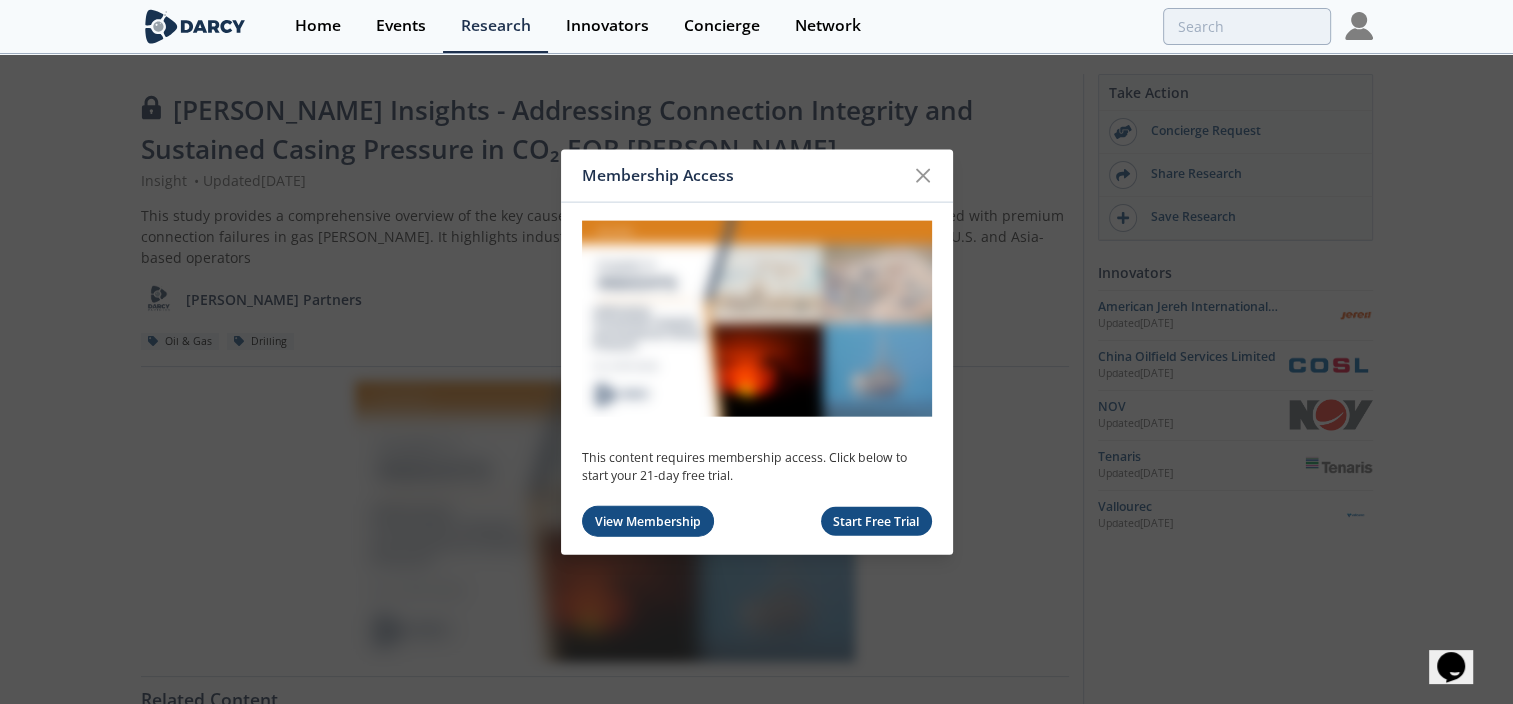 click on "View Membership" at bounding box center [648, 521] 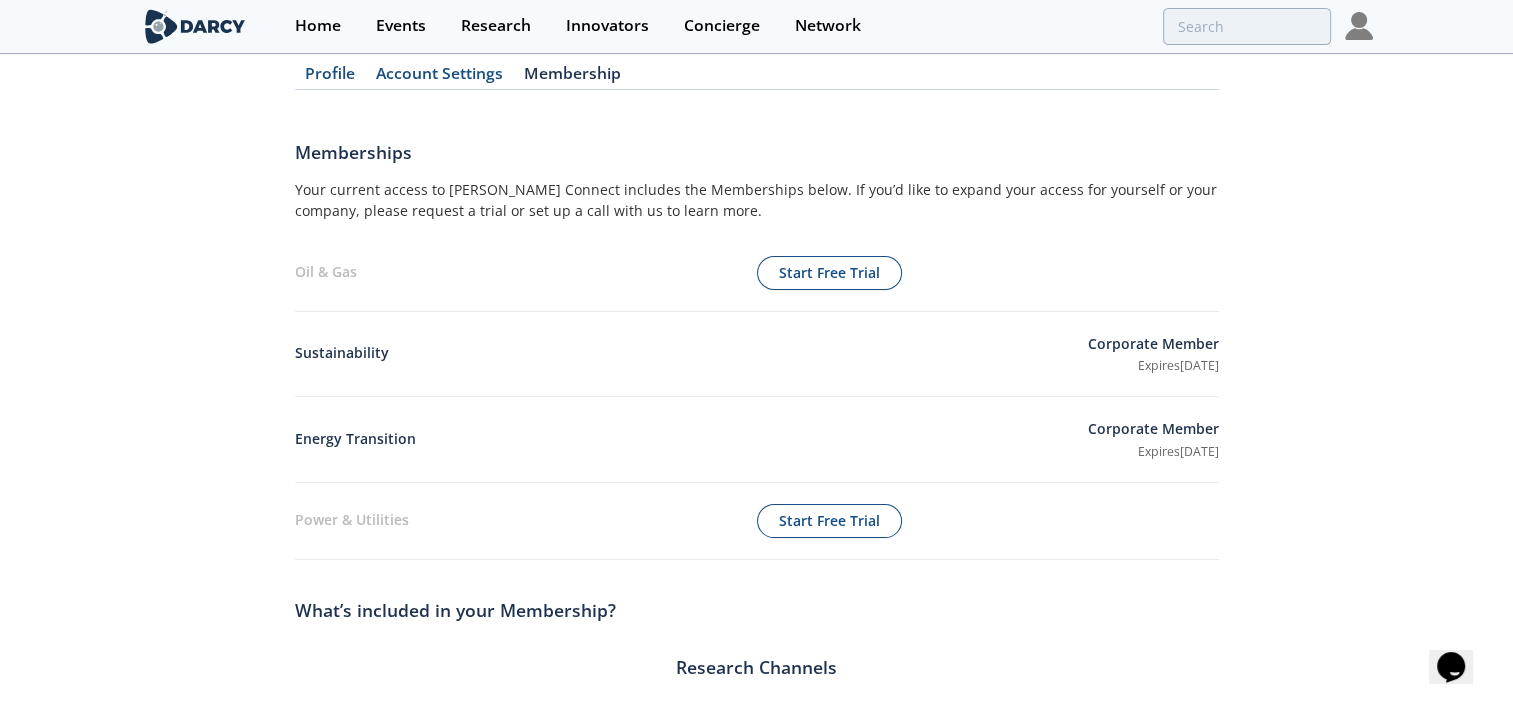 scroll, scrollTop: 500, scrollLeft: 0, axis: vertical 